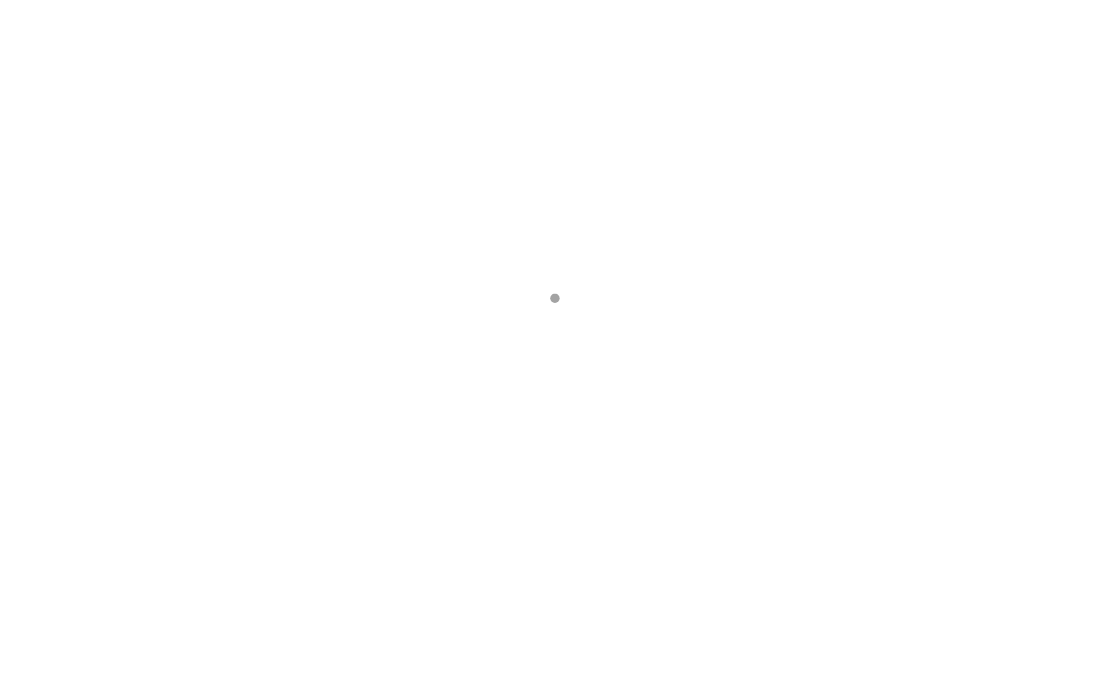scroll, scrollTop: 0, scrollLeft: 0, axis: both 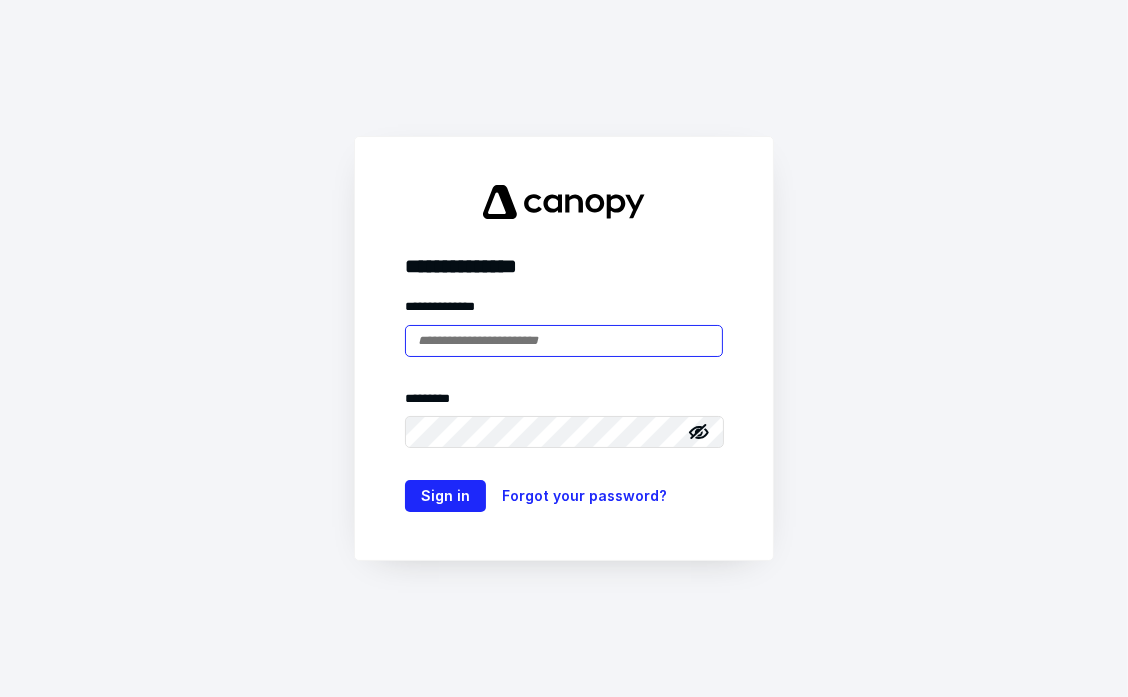 type on "**********" 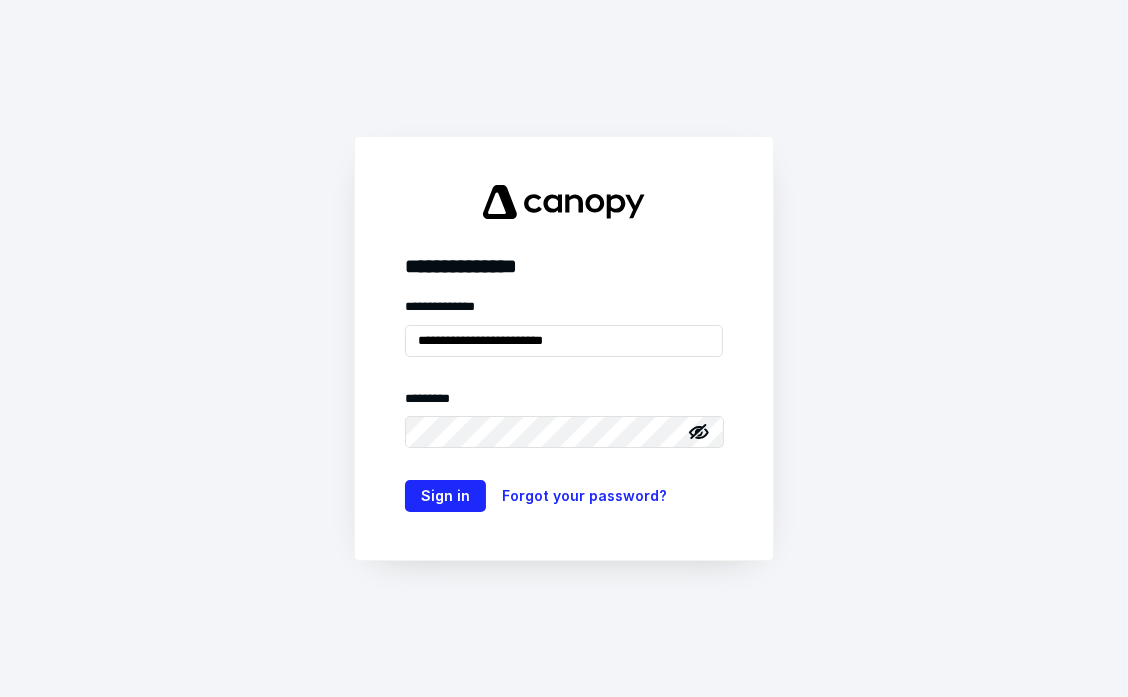 click on "**********" at bounding box center [564, 348] 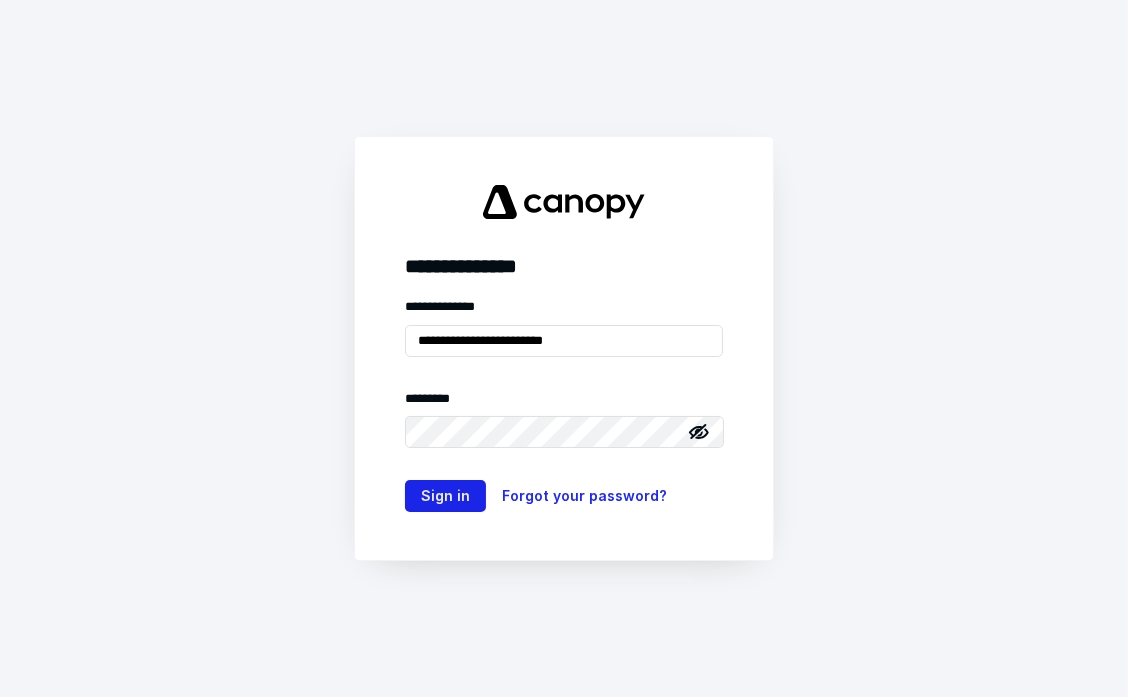 click on "Sign in" at bounding box center (445, 496) 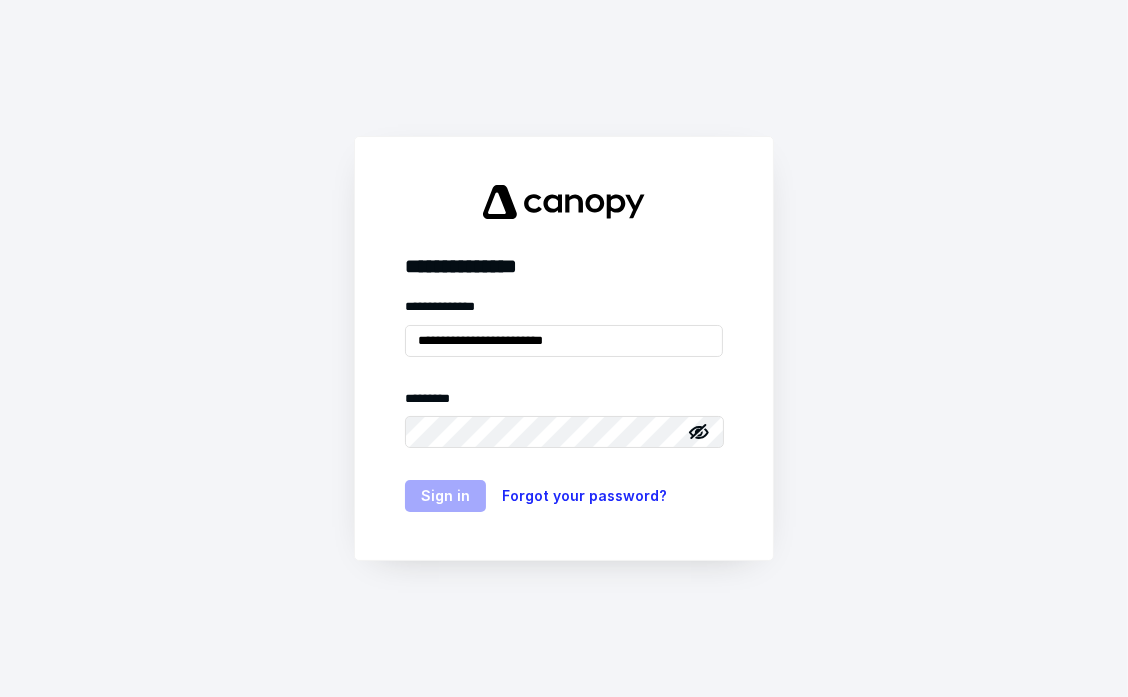 click on "Sign in" at bounding box center (445, 496) 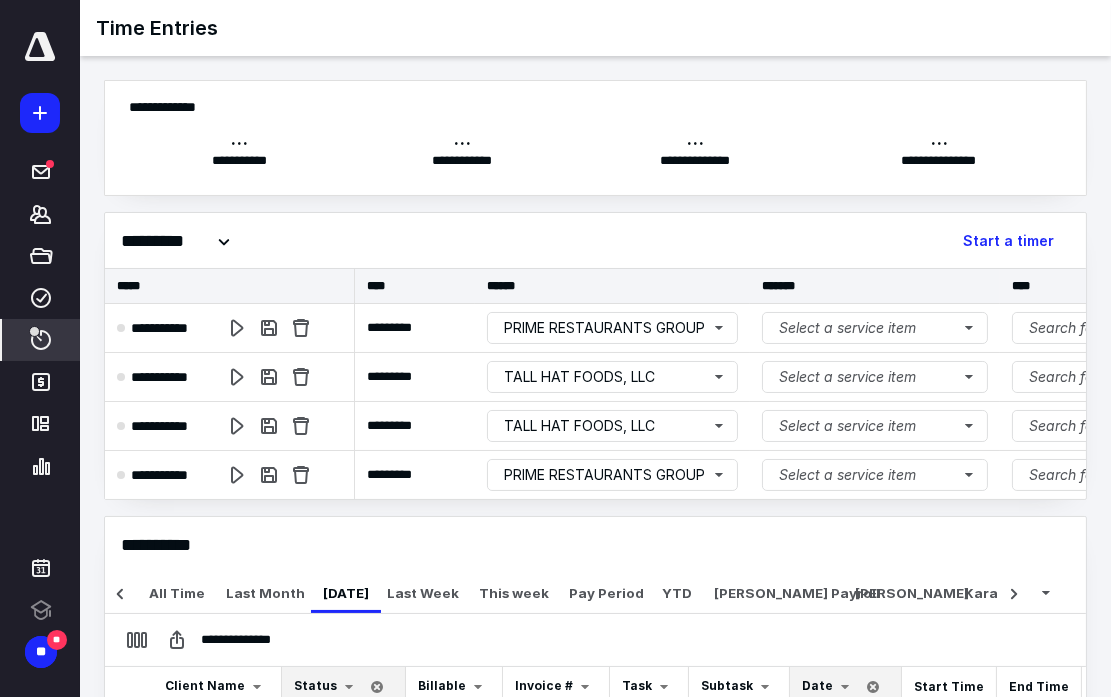scroll, scrollTop: 0, scrollLeft: 26, axis: horizontal 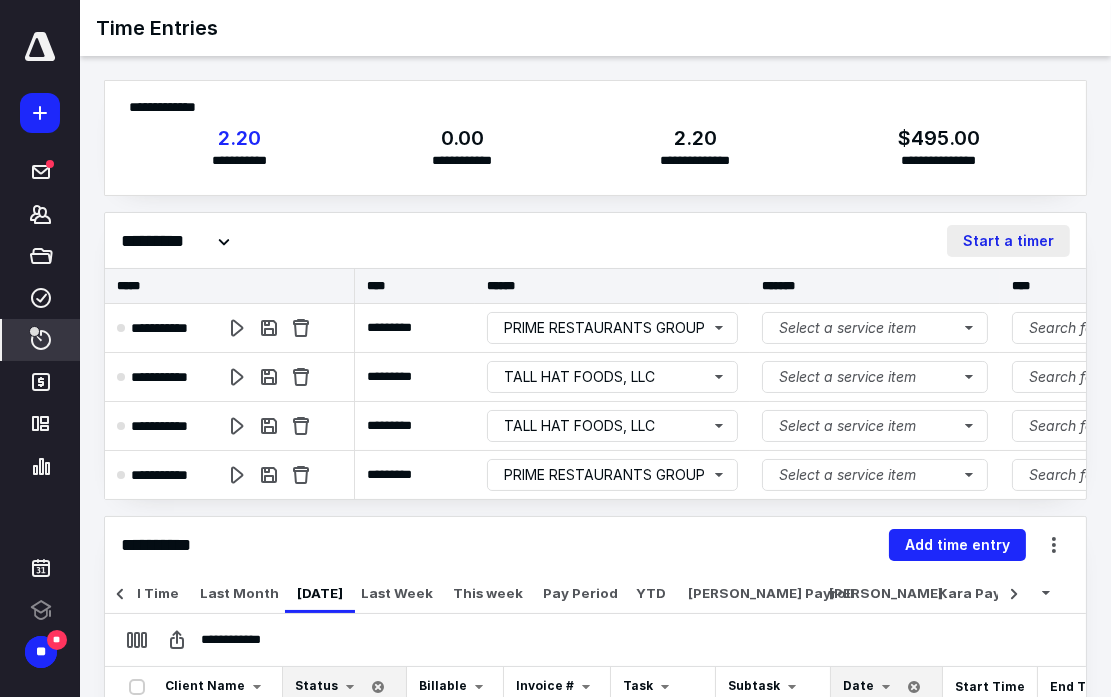 click on "Start a timer" at bounding box center [1008, 241] 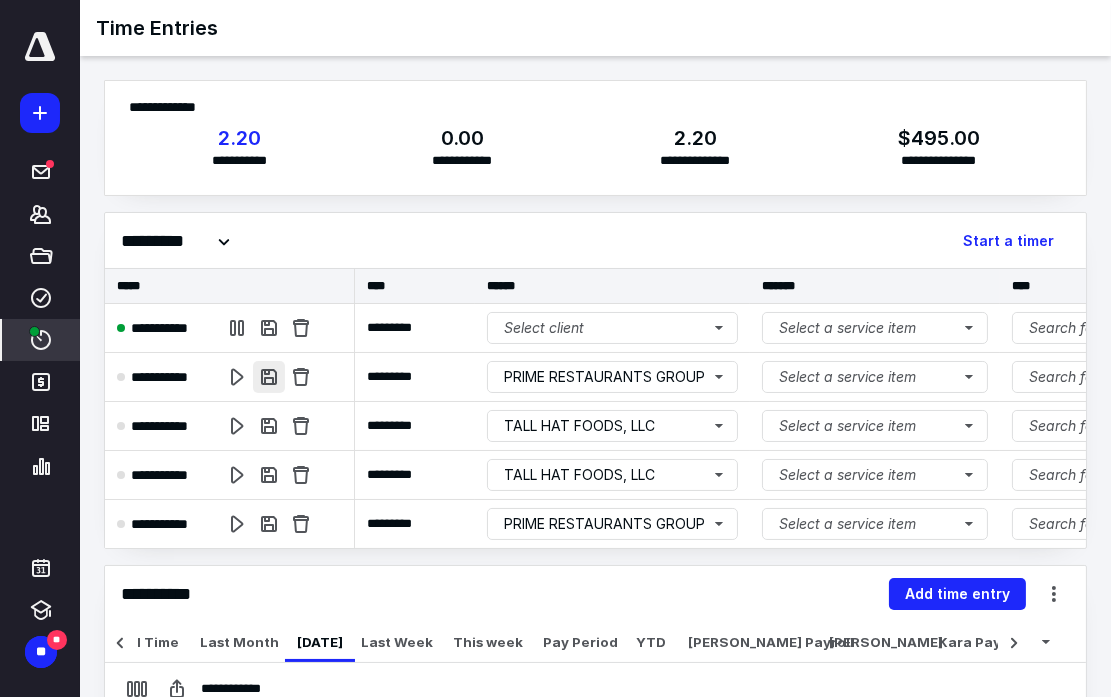 click at bounding box center [269, 377] 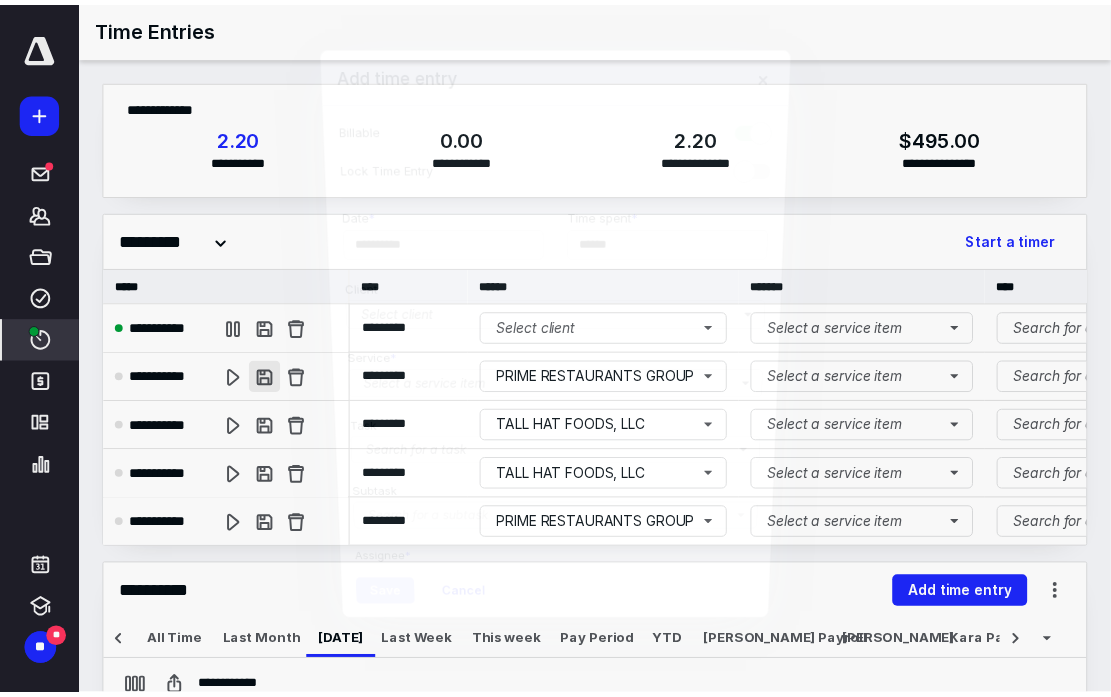 scroll, scrollTop: 0, scrollLeft: 26, axis: horizontal 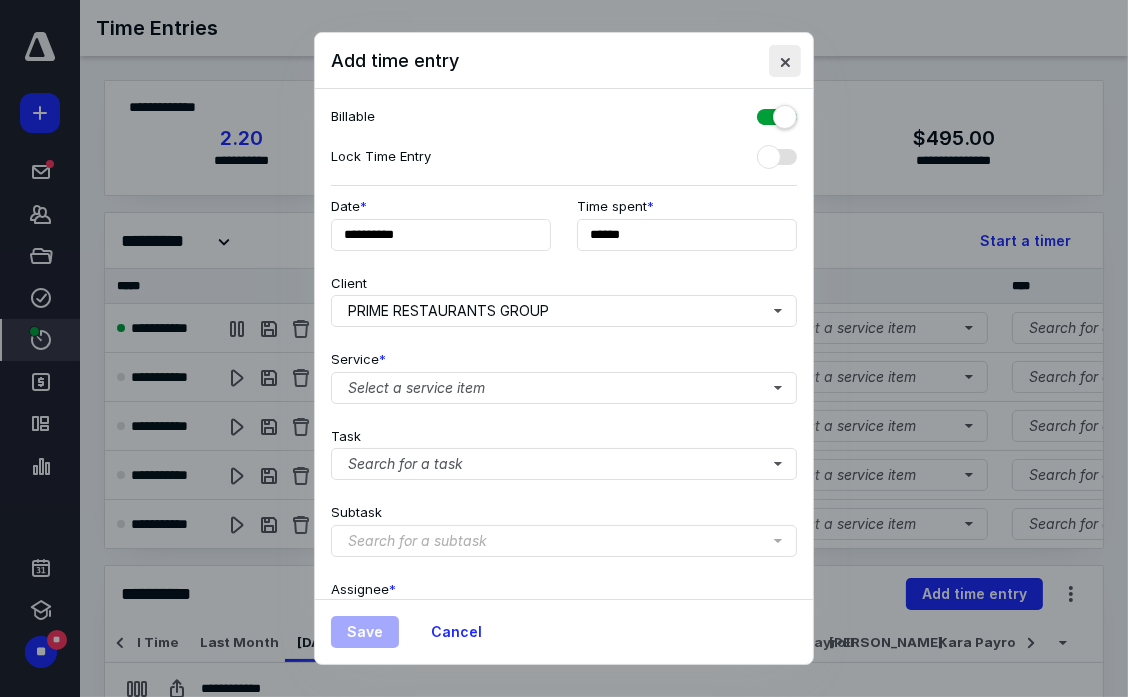 click at bounding box center [785, 61] 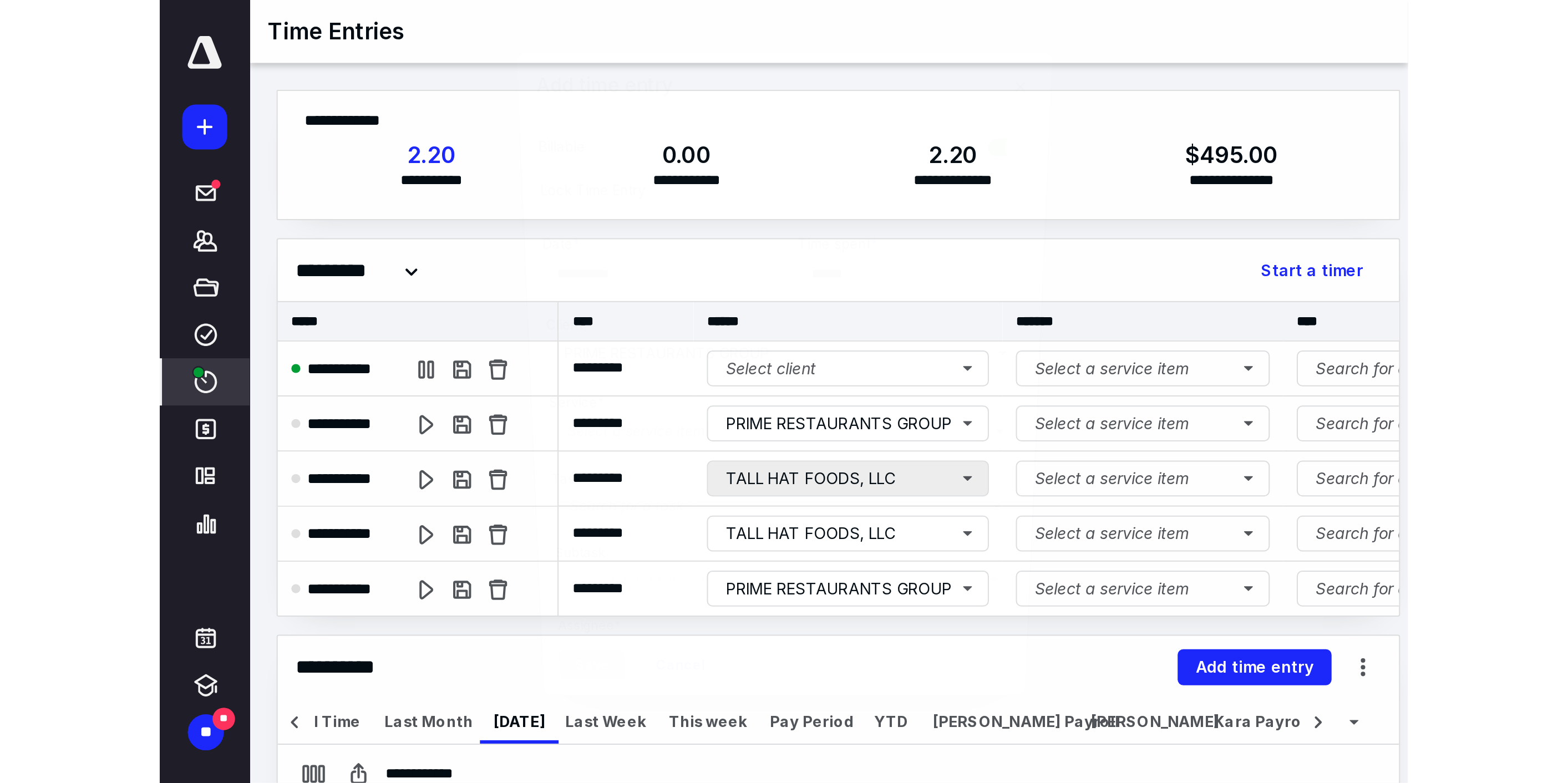 scroll, scrollTop: 8, scrollLeft: 0, axis: vertical 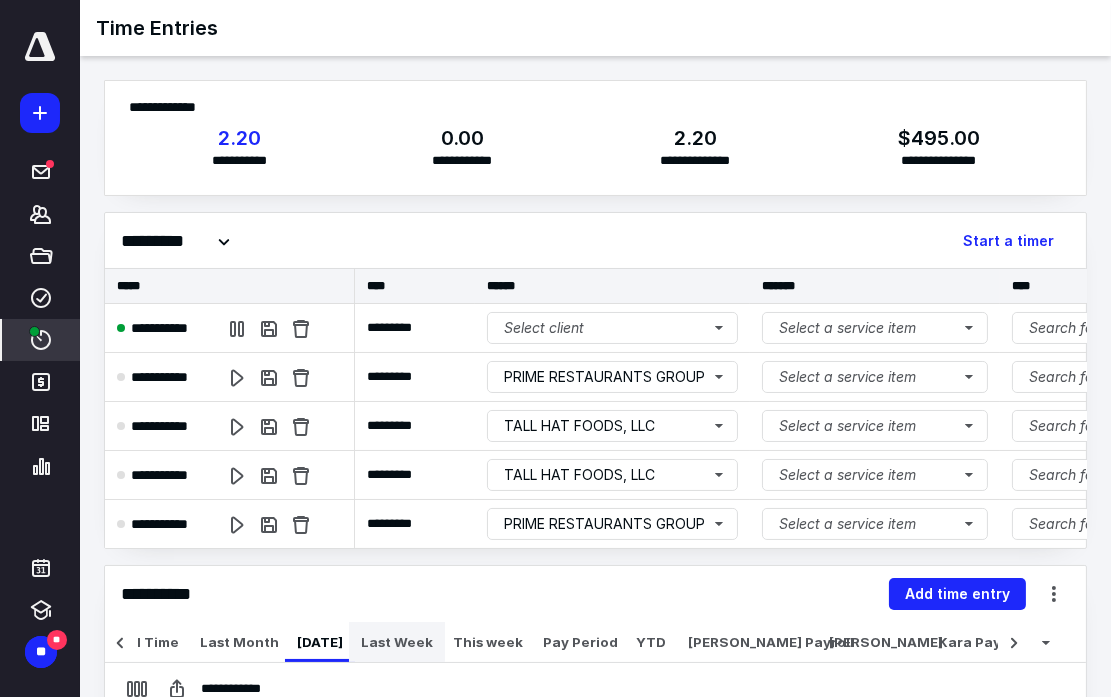 click on "Last Week" at bounding box center (397, 642) 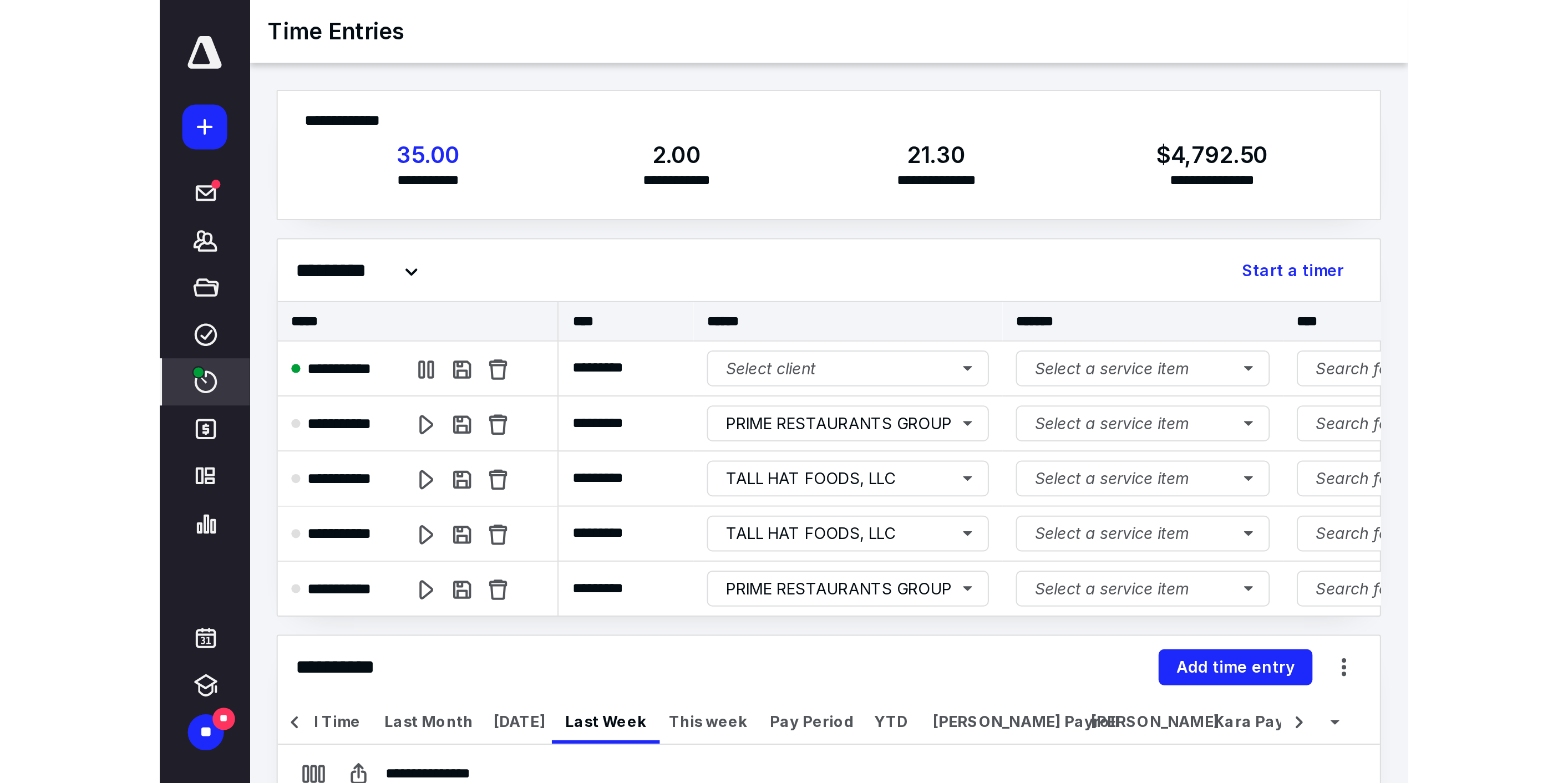 scroll, scrollTop: 0, scrollLeft: 0, axis: both 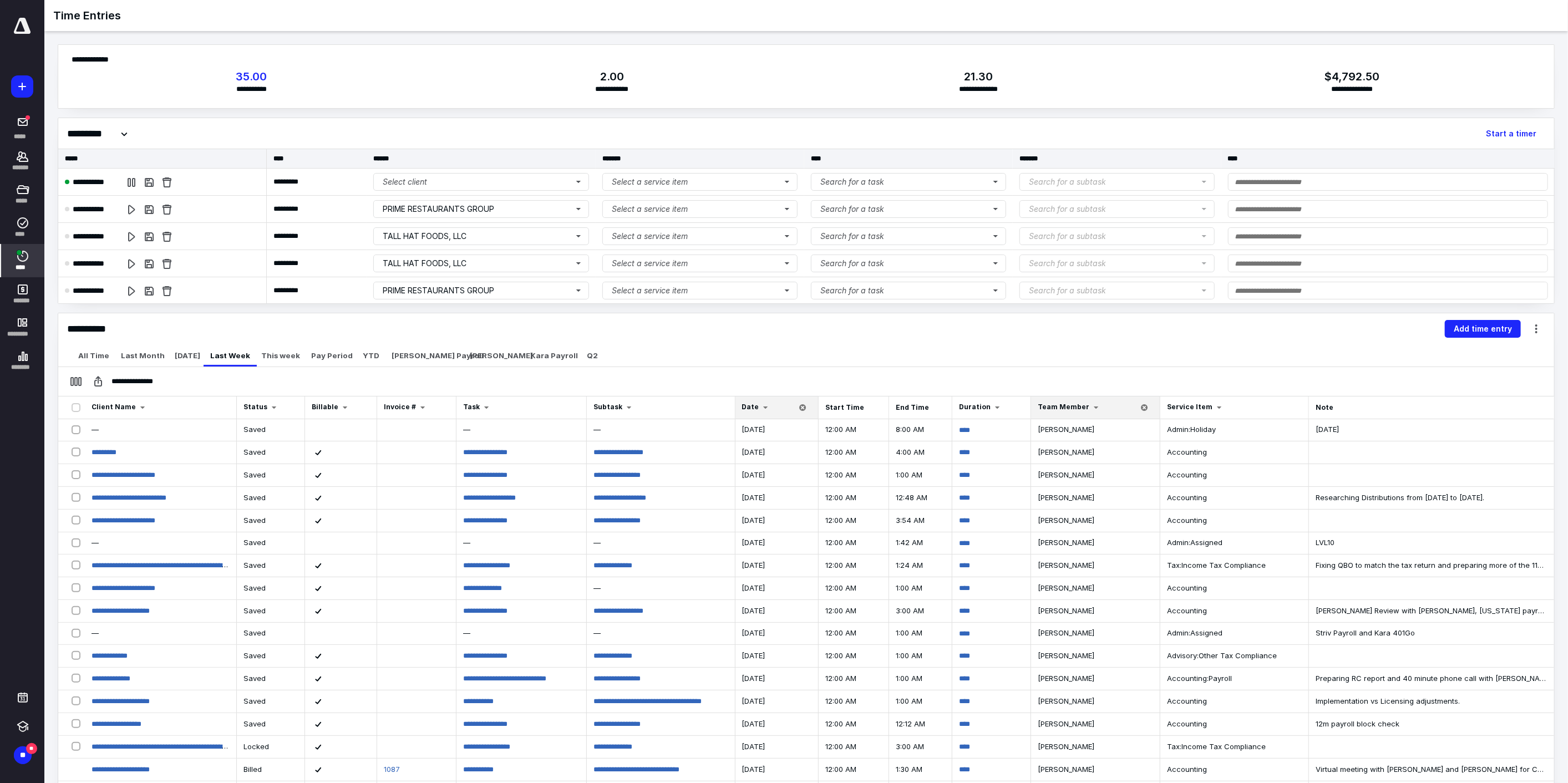 drag, startPoint x: 755, startPoint y: 405, endPoint x: 762, endPoint y: 408, distance: 7.615773 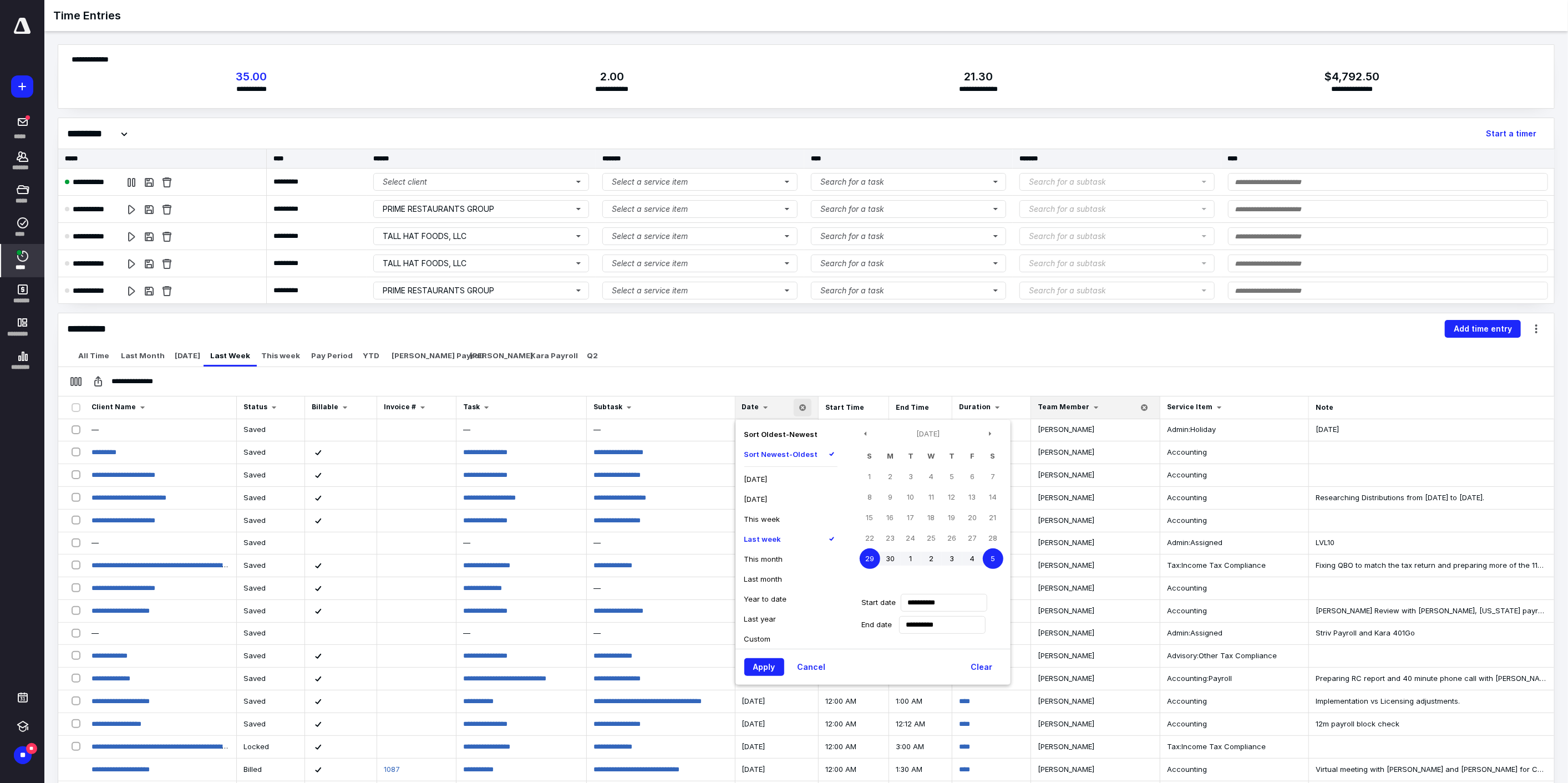 click on "Last week" at bounding box center (763, 539) 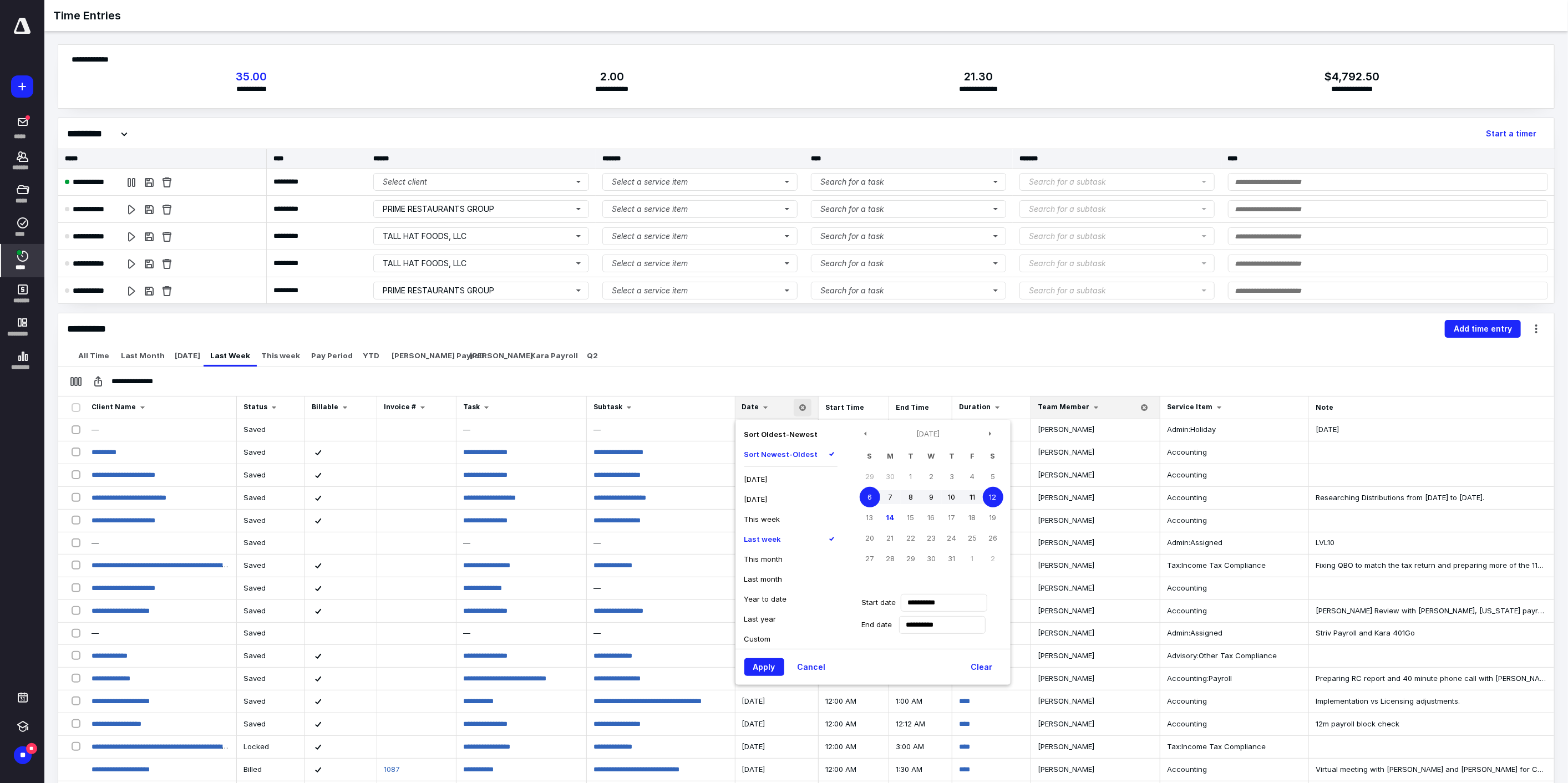 drag, startPoint x: 774, startPoint y: 669, endPoint x: 764, endPoint y: 653, distance: 18.867962 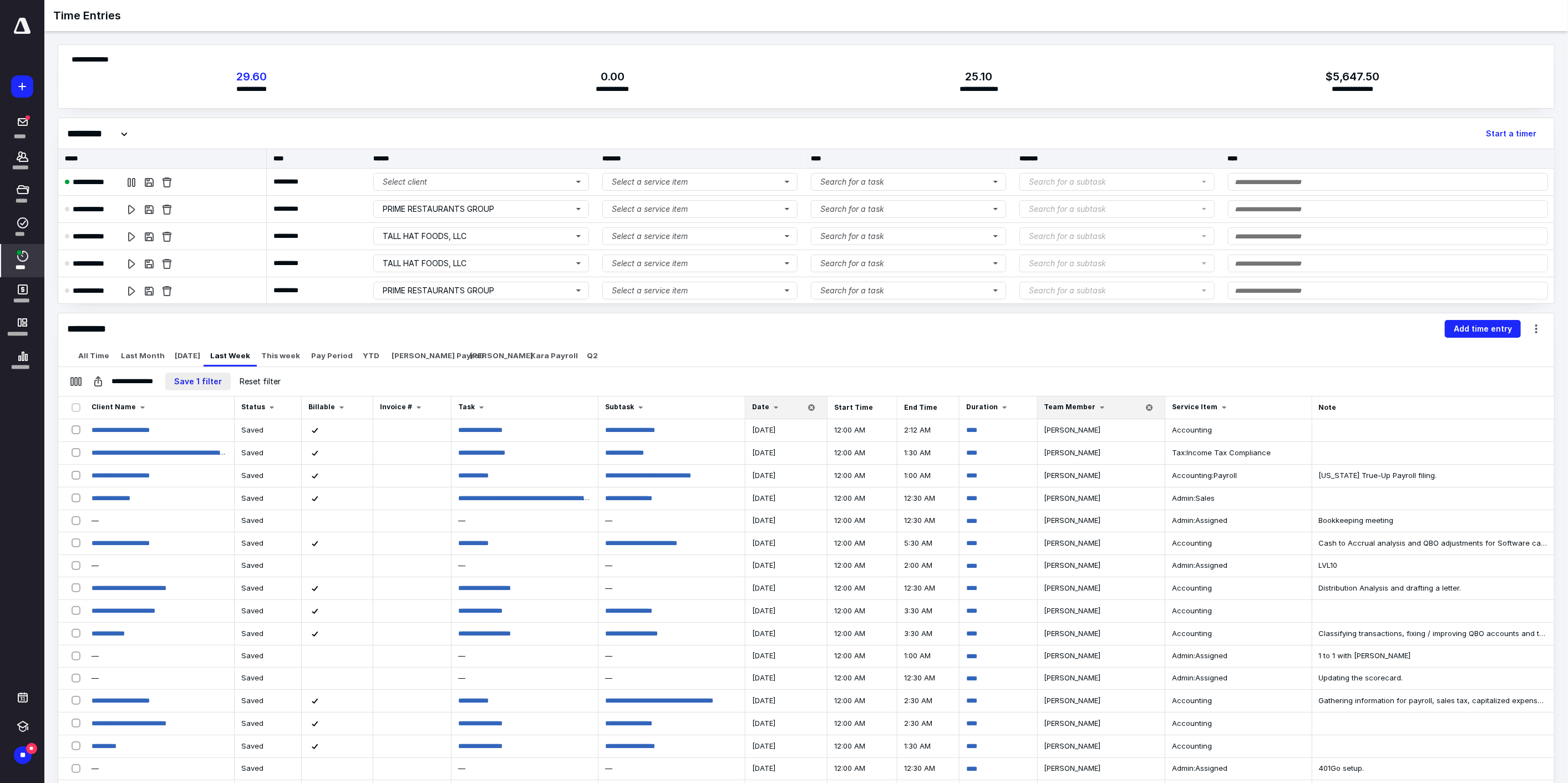 click on "Save 1 filter" at bounding box center [198, 382] 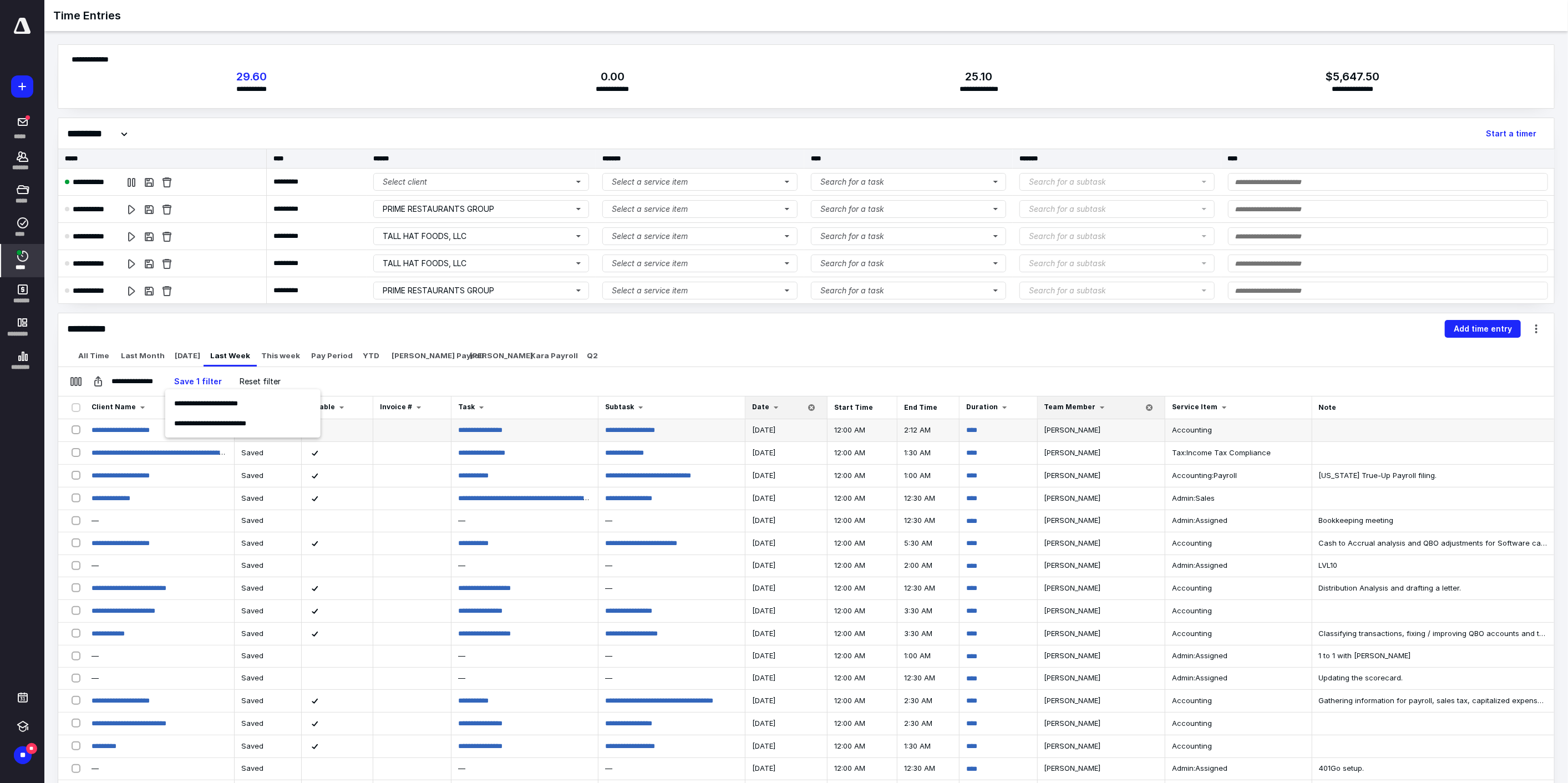 click on "**********" at bounding box center [210, 423] 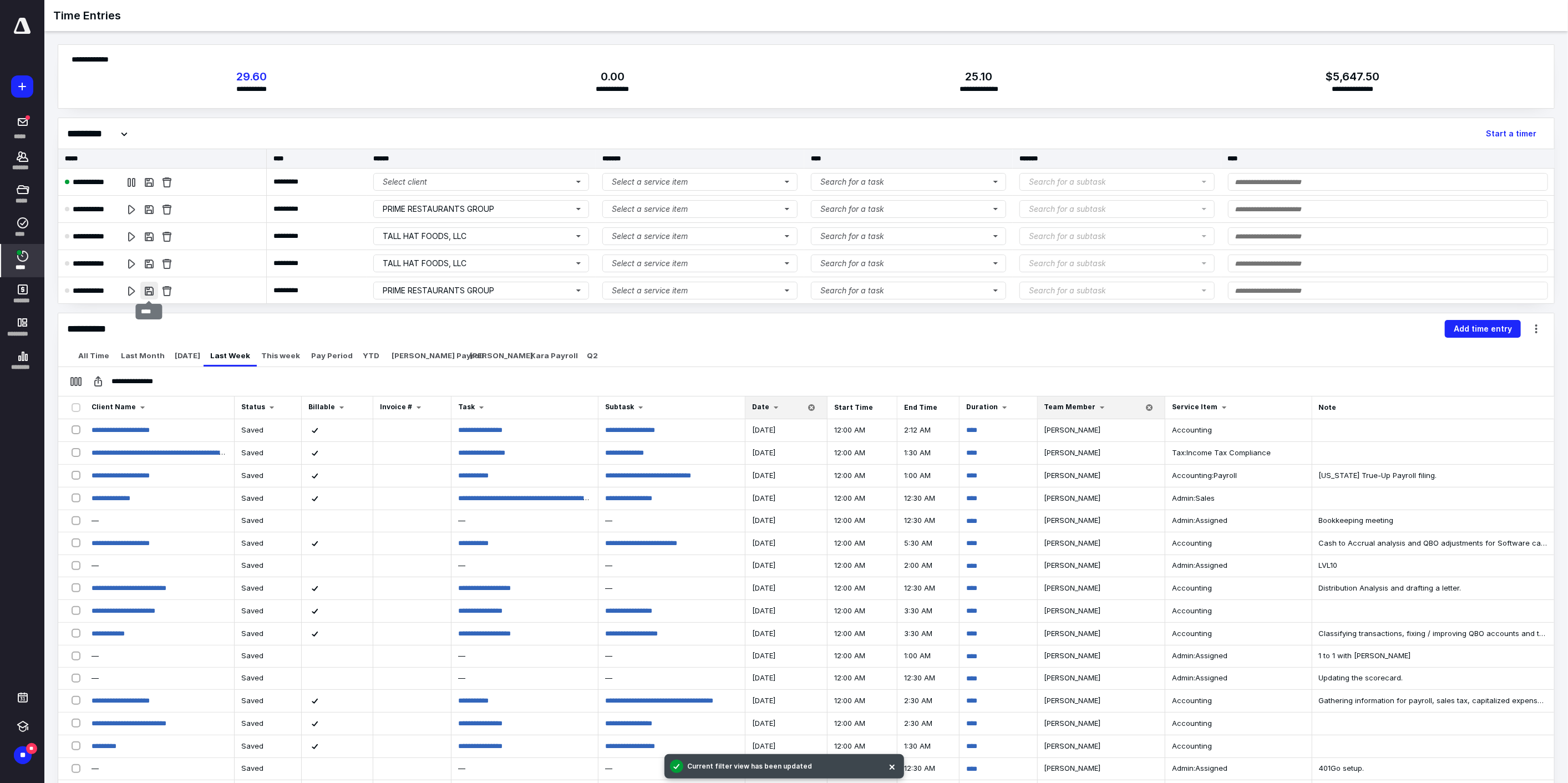 click at bounding box center (149, 291) 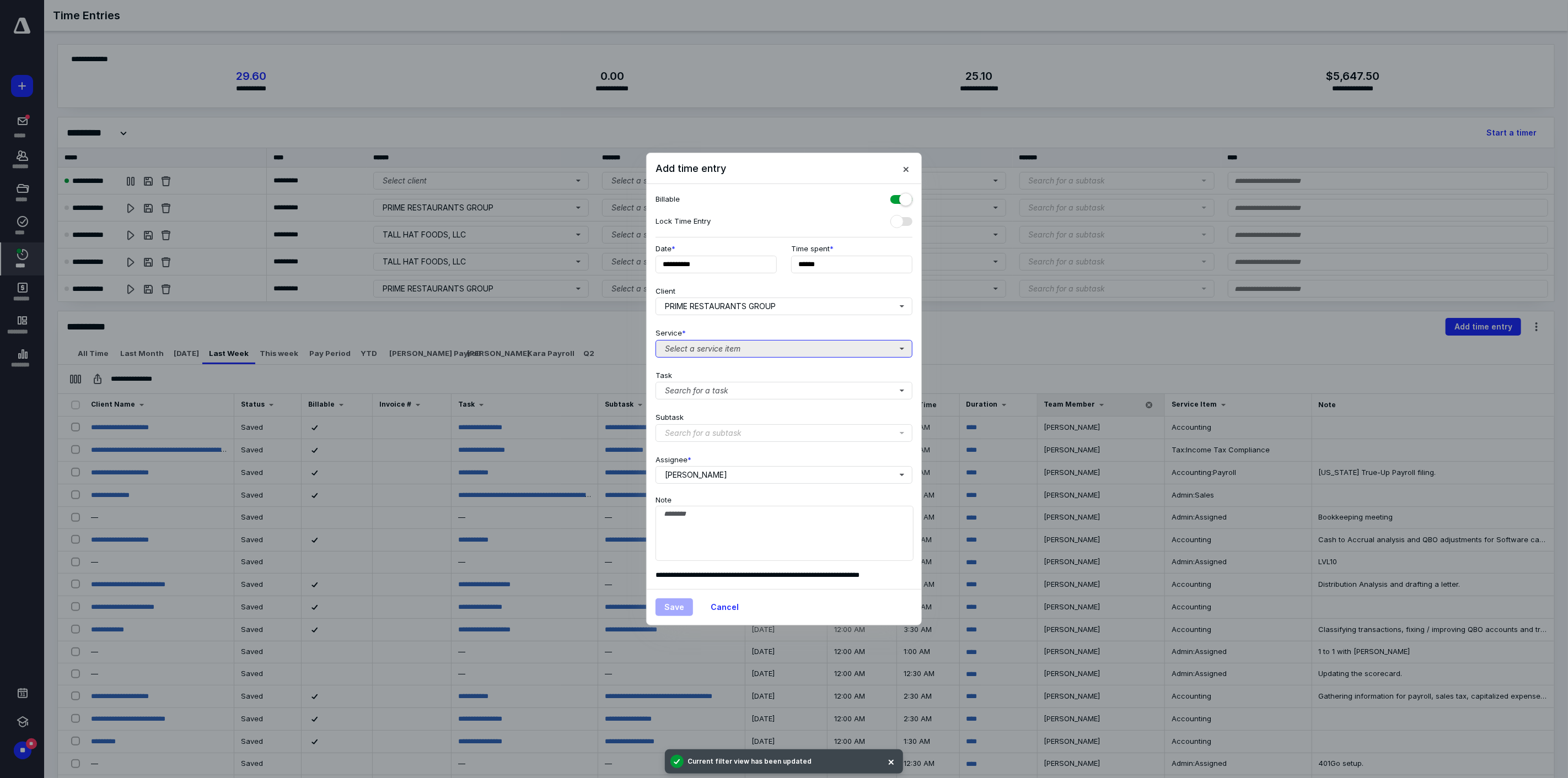 click on "Select a service item" at bounding box center [784, 349] 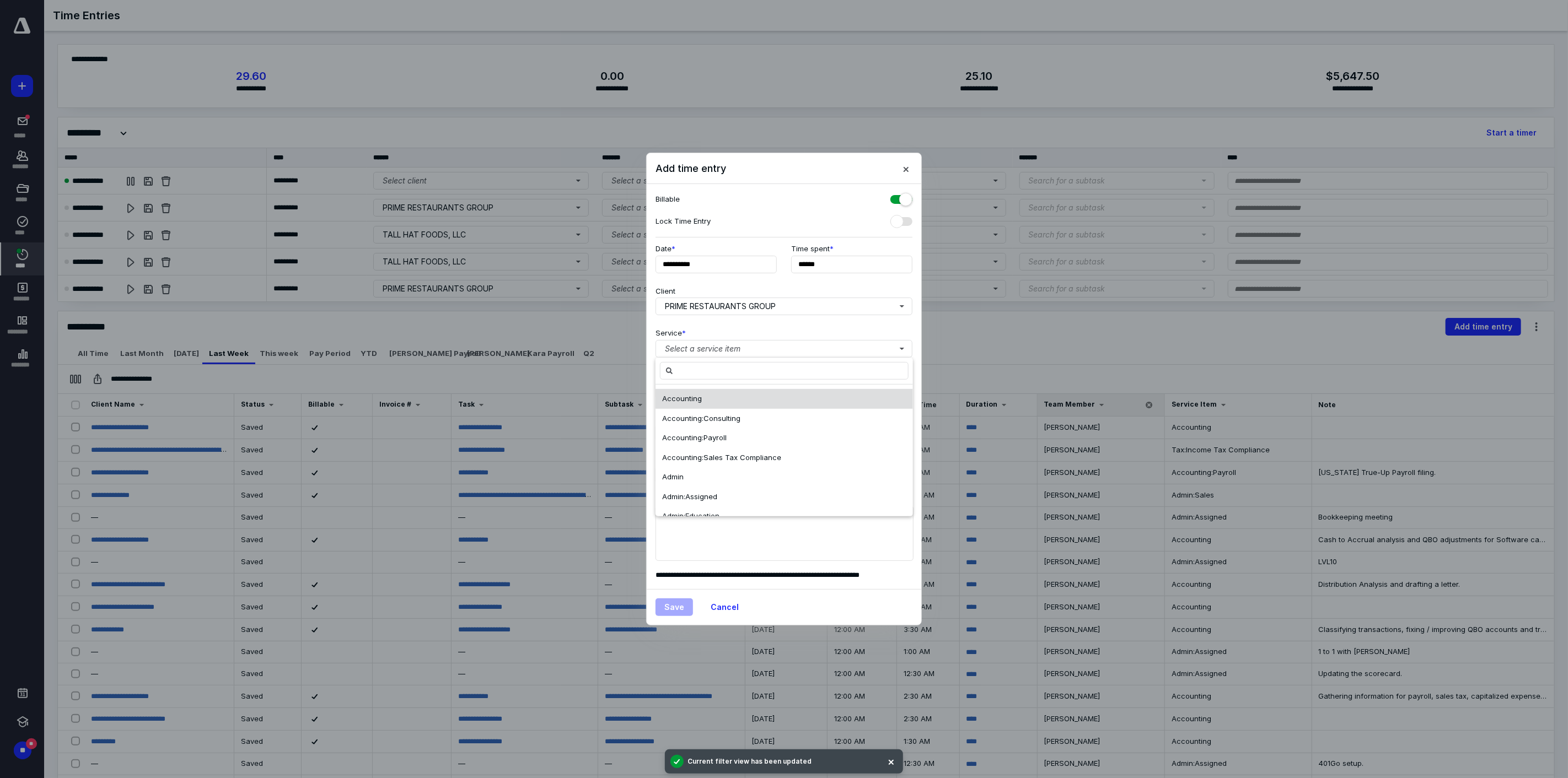 click on "Accounting" at bounding box center (784, 399) 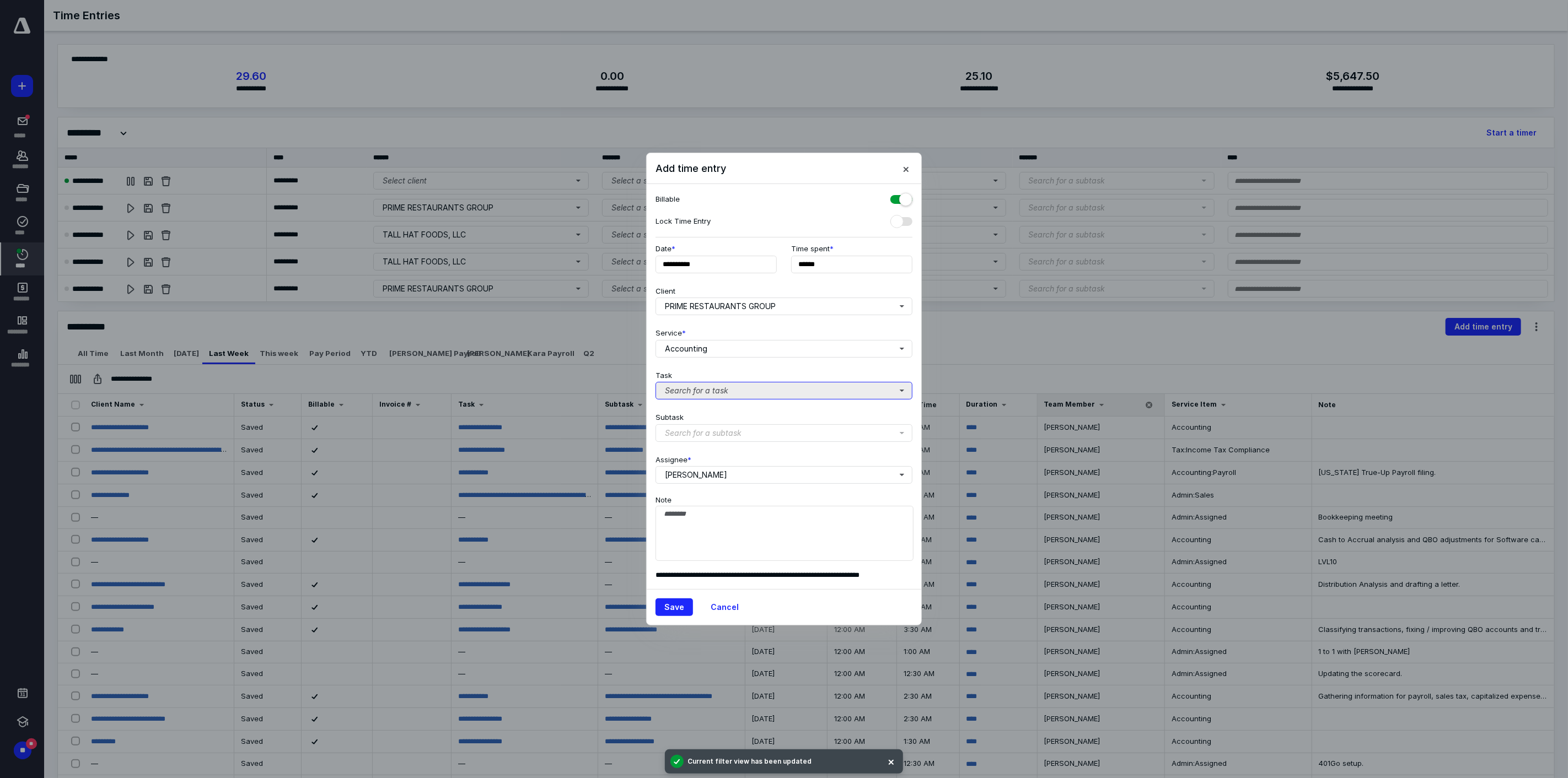 click on "Search for a task" at bounding box center (784, 391) 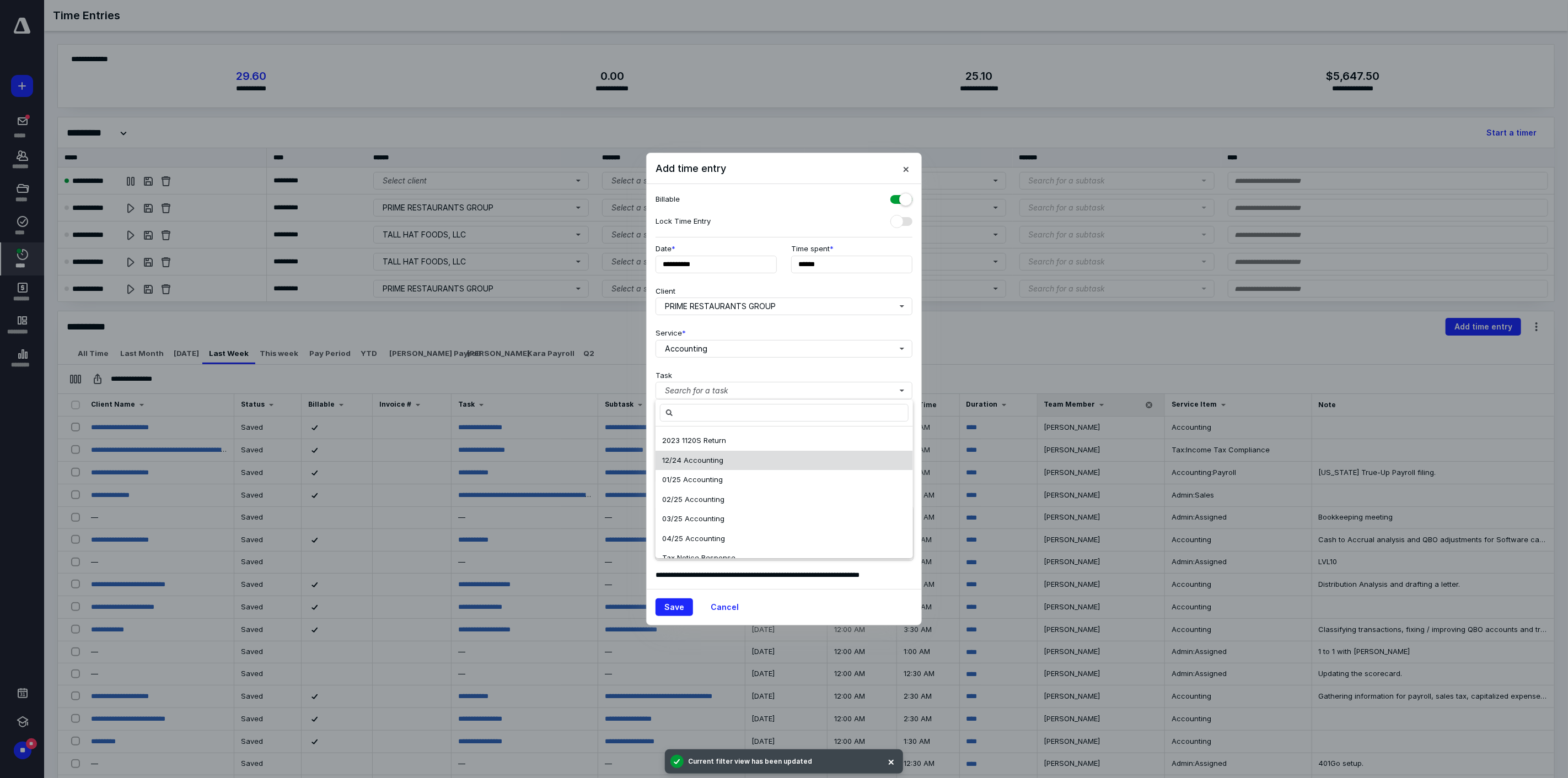click on "12/24 Accounting" at bounding box center [784, 461] 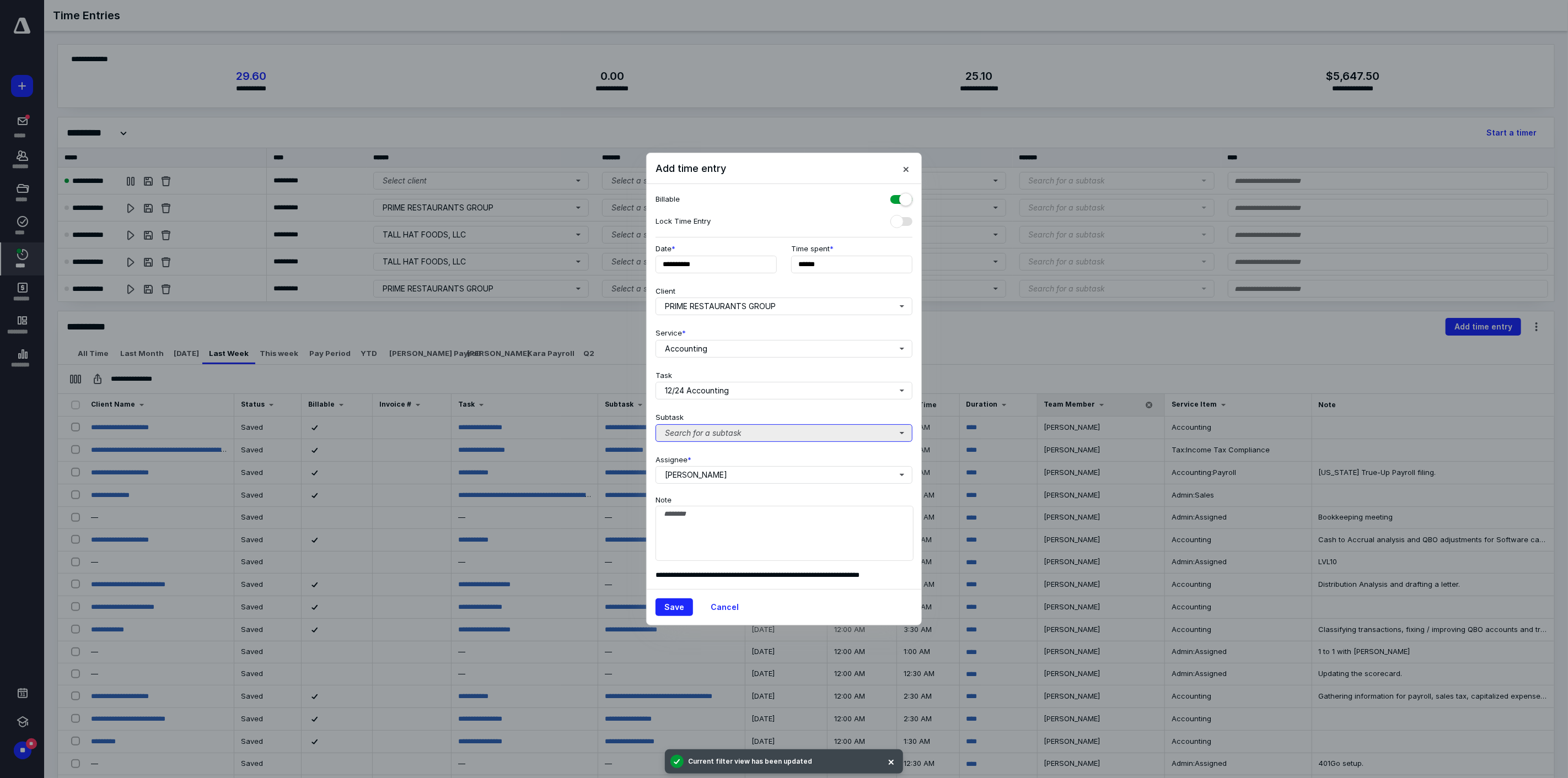 click on "Search for a subtask" at bounding box center (784, 433) 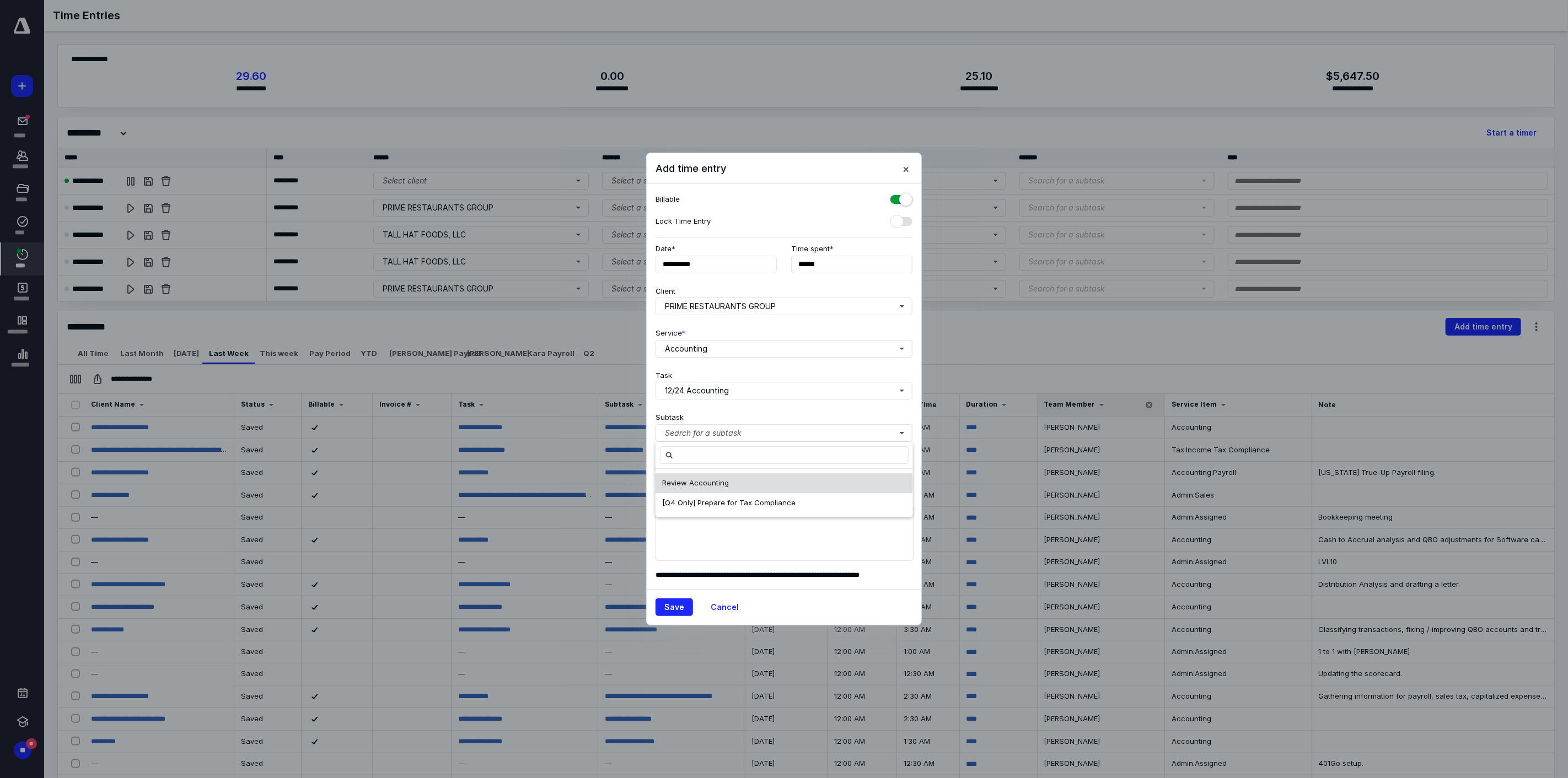 click on "Review Accounting" at bounding box center [695, 483] 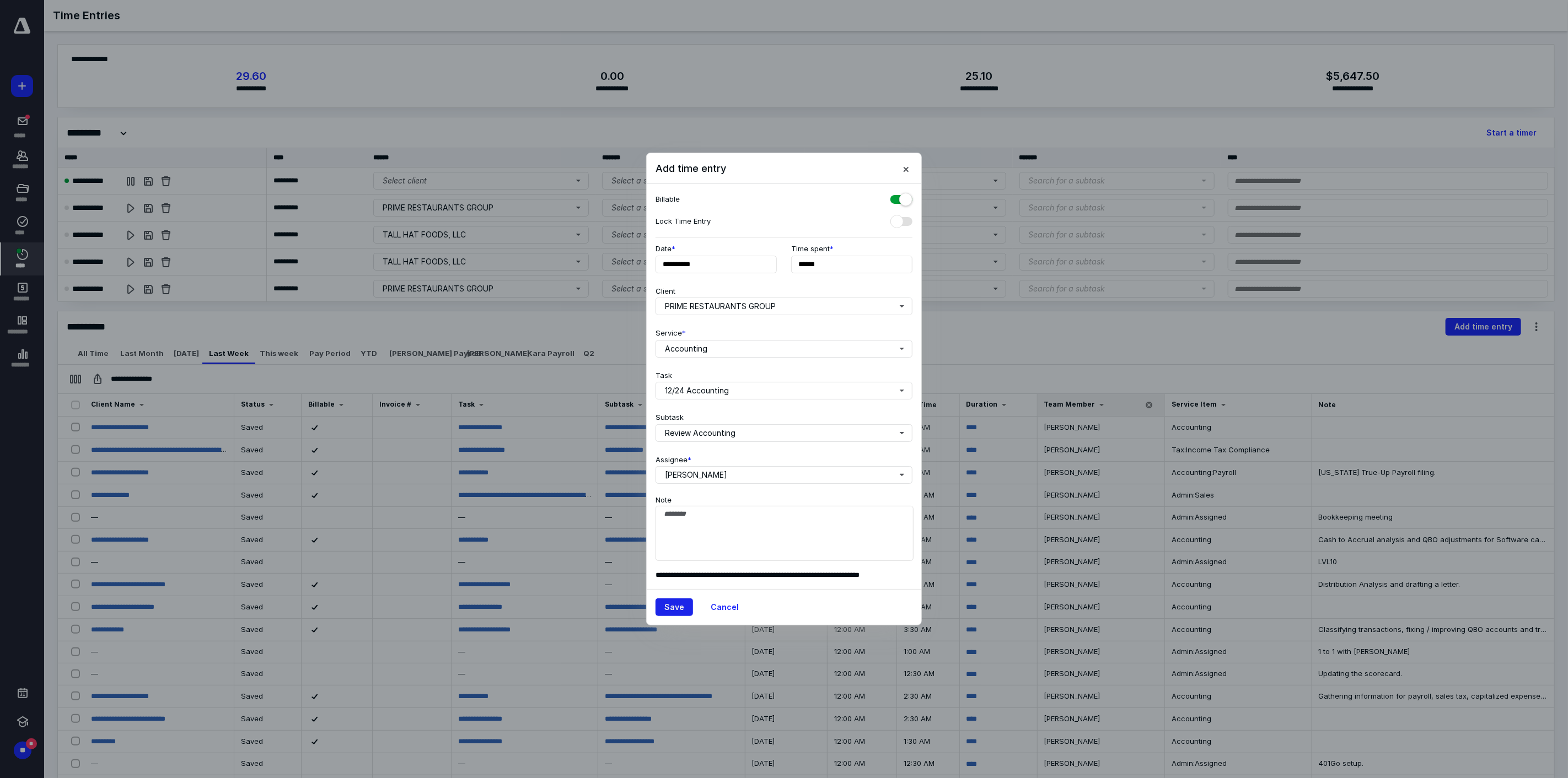 click on "Save" at bounding box center [674, 607] 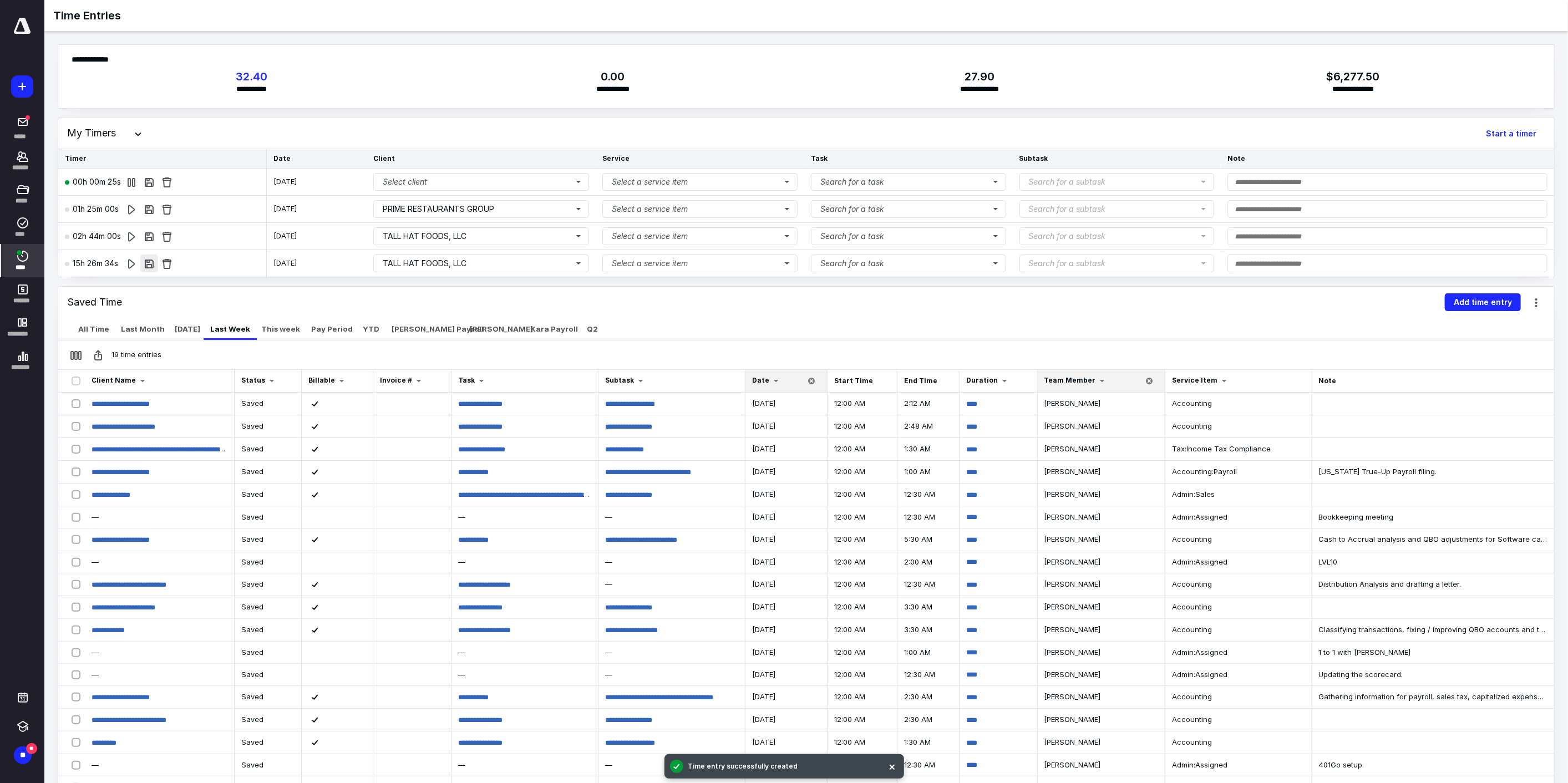 click at bounding box center [149, 263] 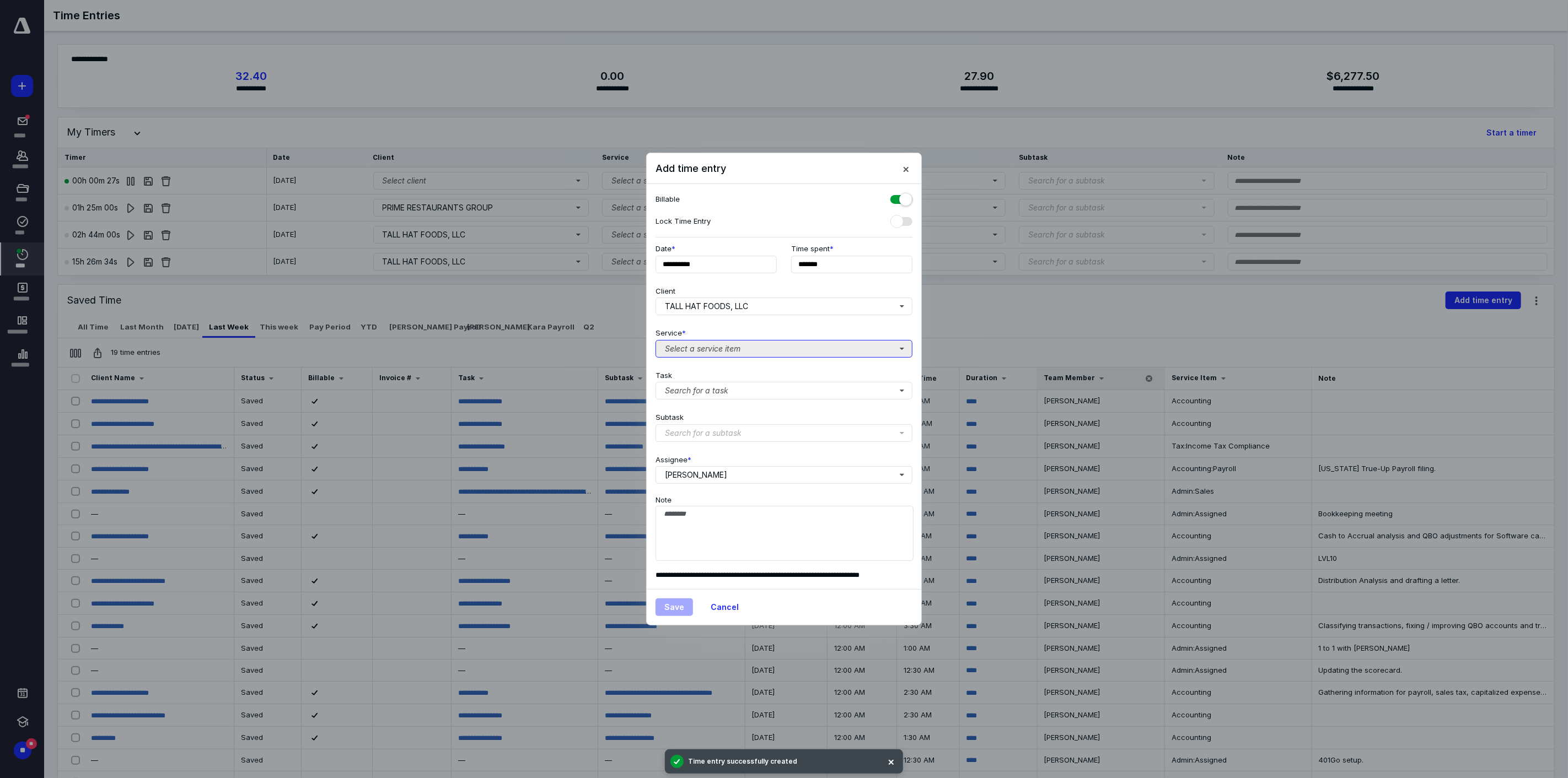 drag, startPoint x: 712, startPoint y: 348, endPoint x: 711, endPoint y: 356, distance: 8.062258 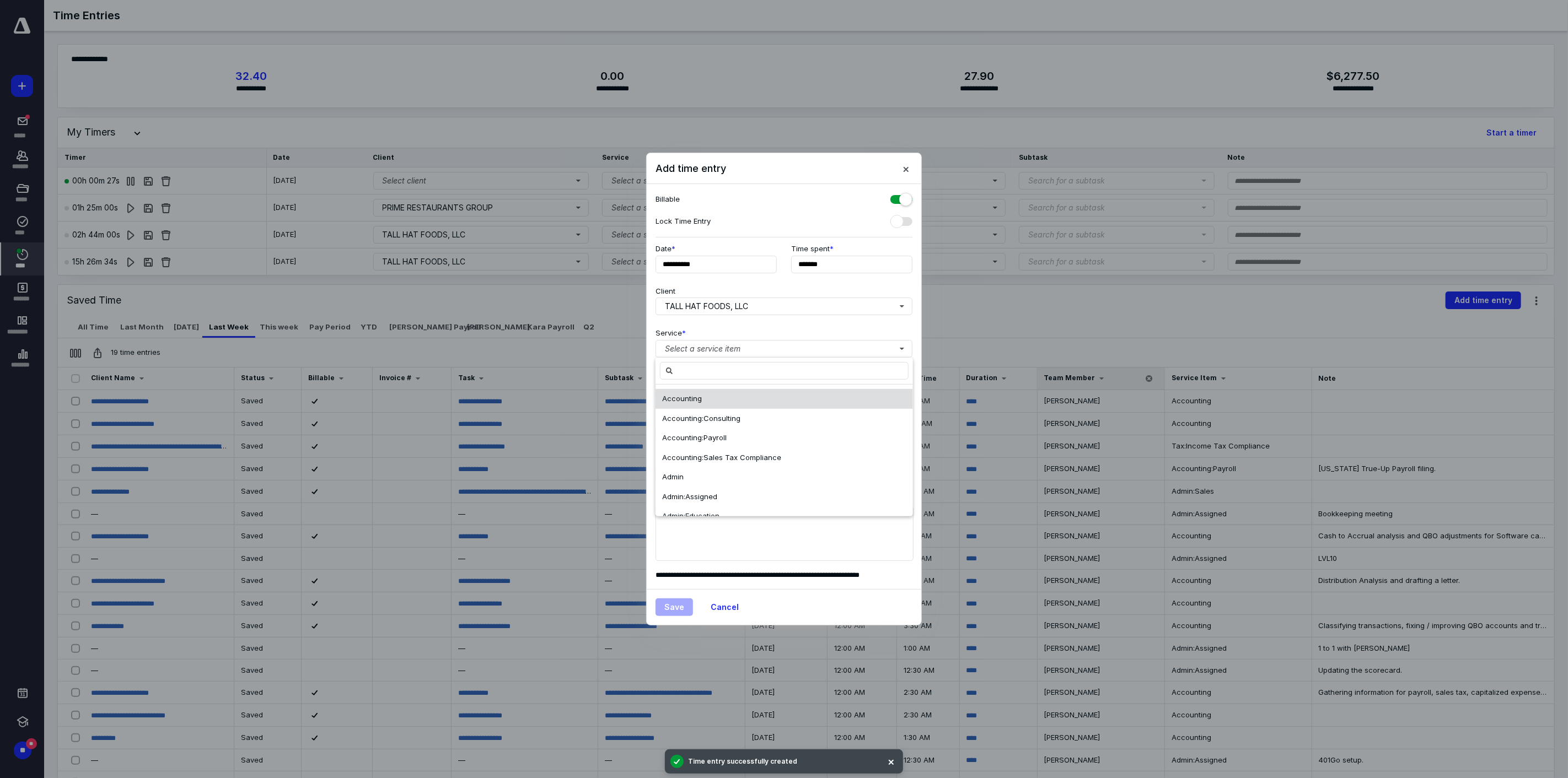 click on "Accounting" at bounding box center (784, 399) 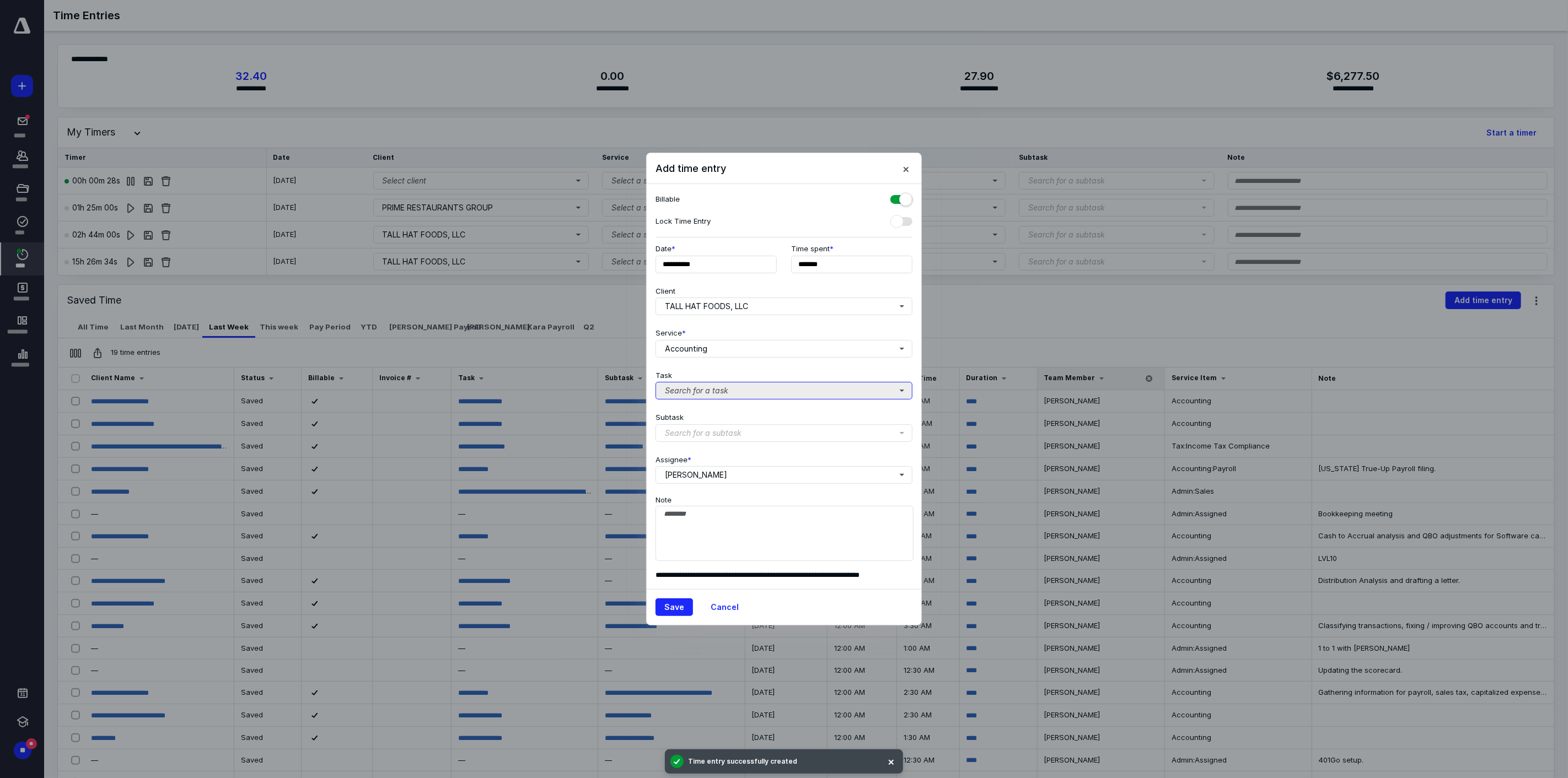 click on "Search for a task" at bounding box center [784, 391] 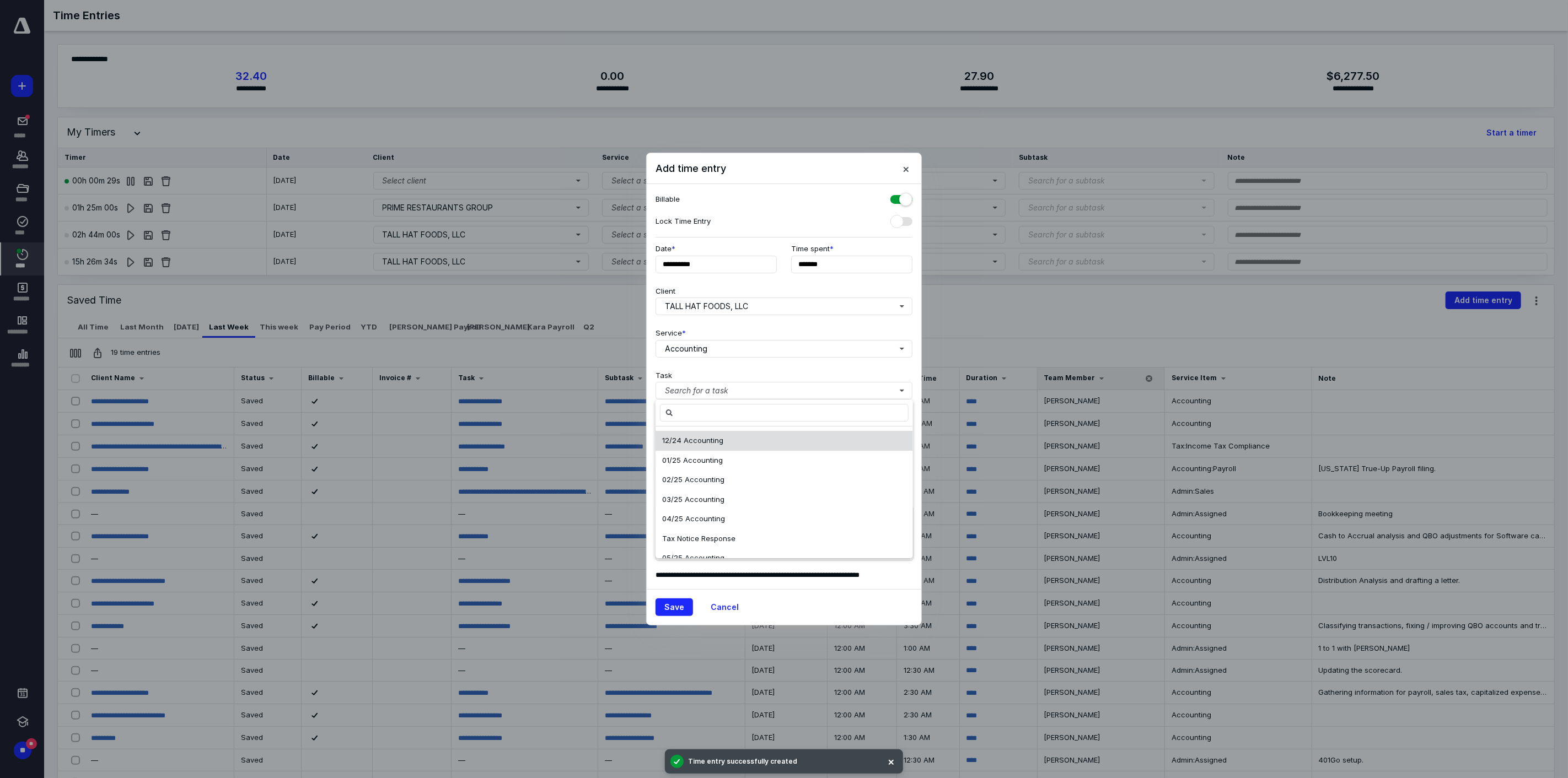 click on "12/24 Accounting" at bounding box center [692, 440] 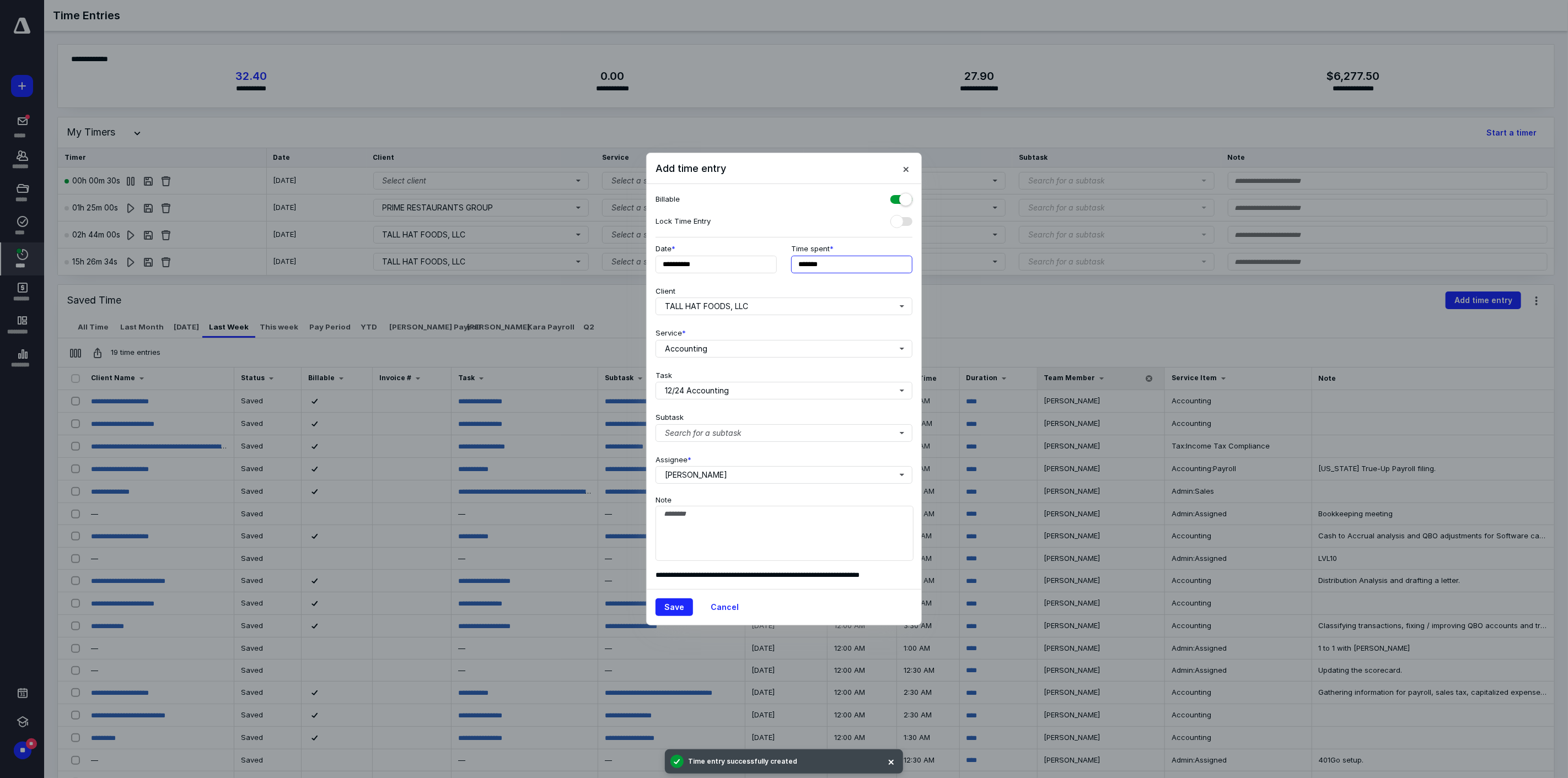 drag, startPoint x: 806, startPoint y: 269, endPoint x: 783, endPoint y: 271, distance: 23.08679 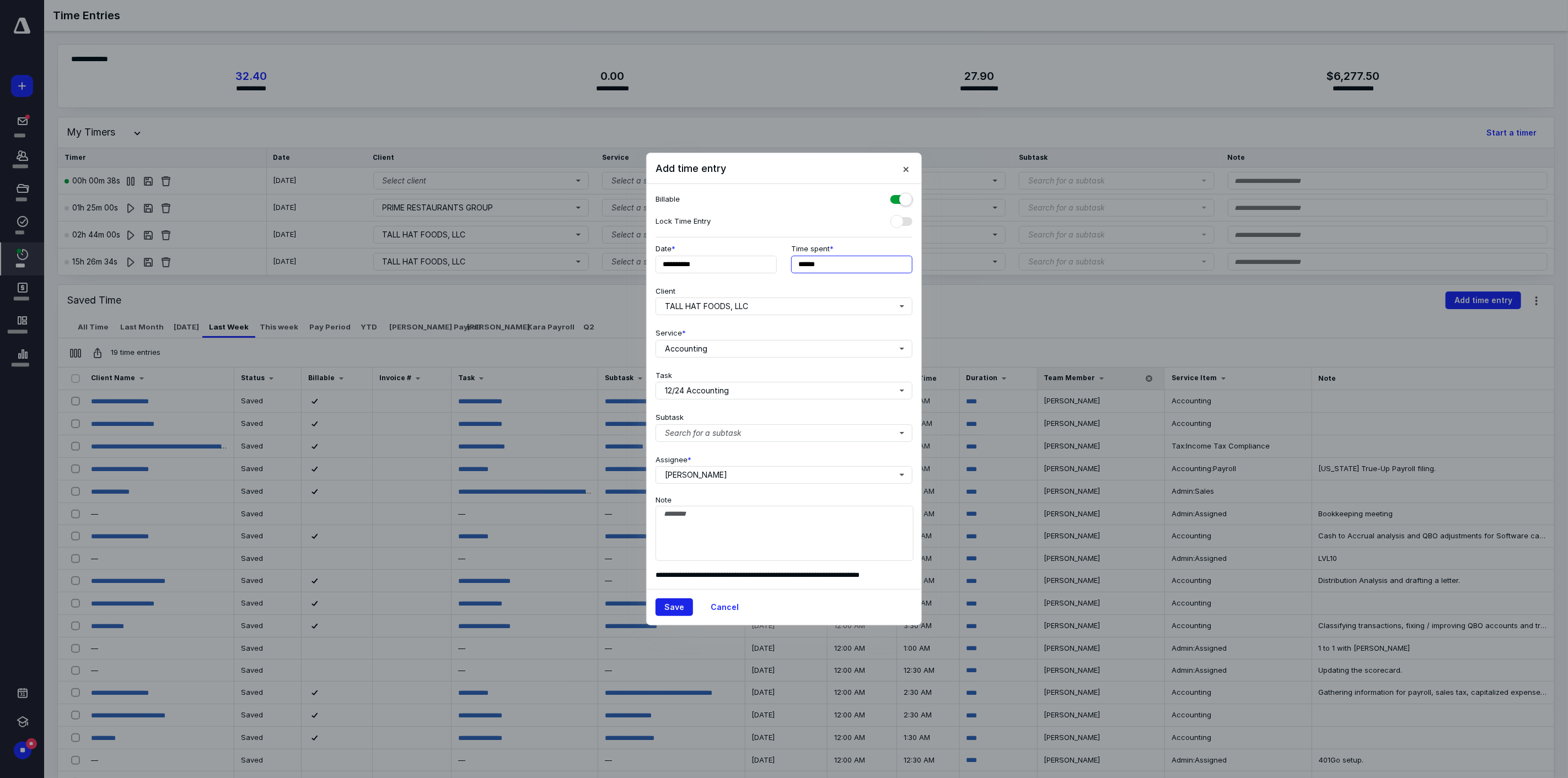 type on "******" 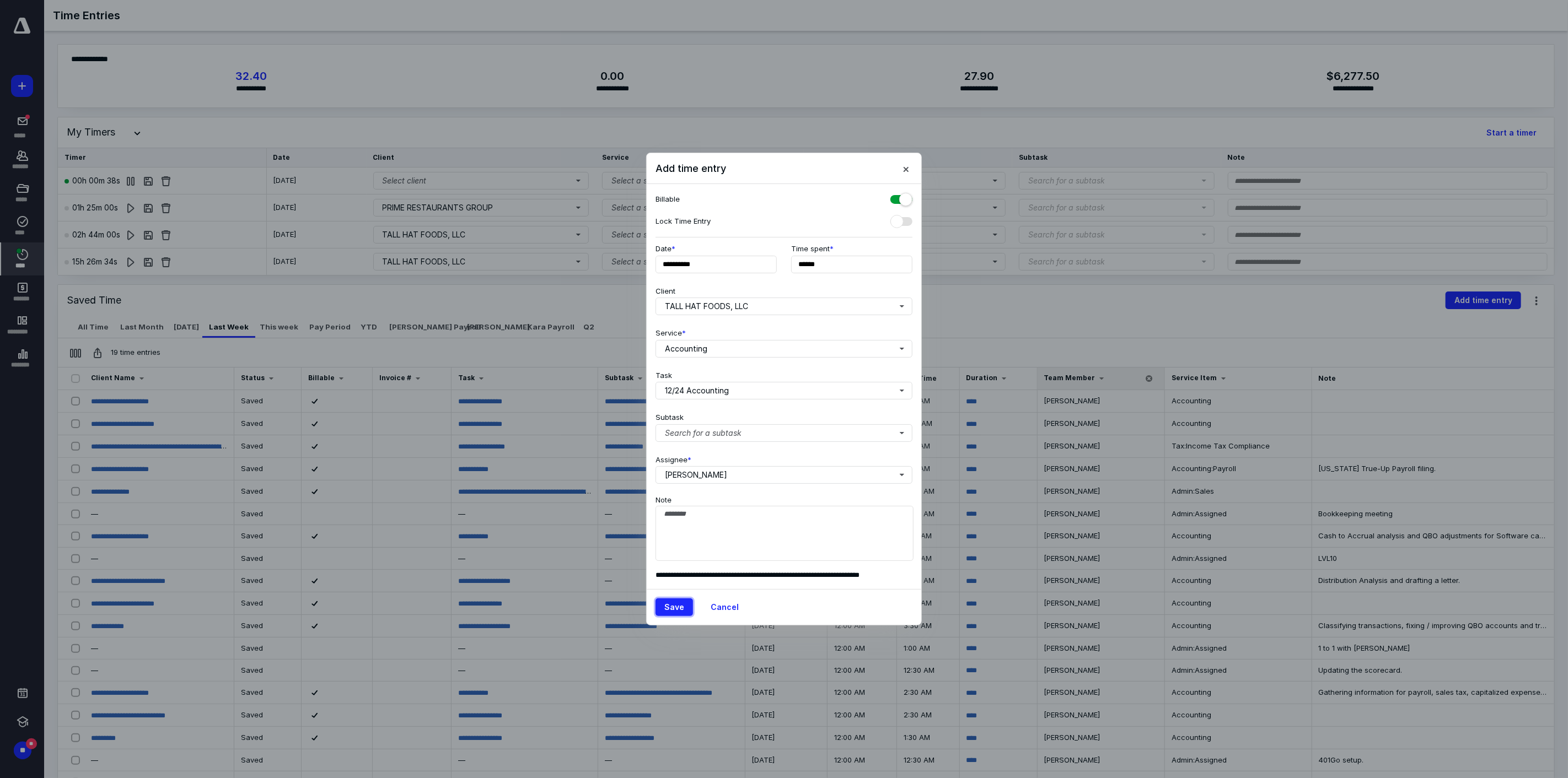 drag, startPoint x: 673, startPoint y: 604, endPoint x: 699, endPoint y: 461, distance: 145.34442 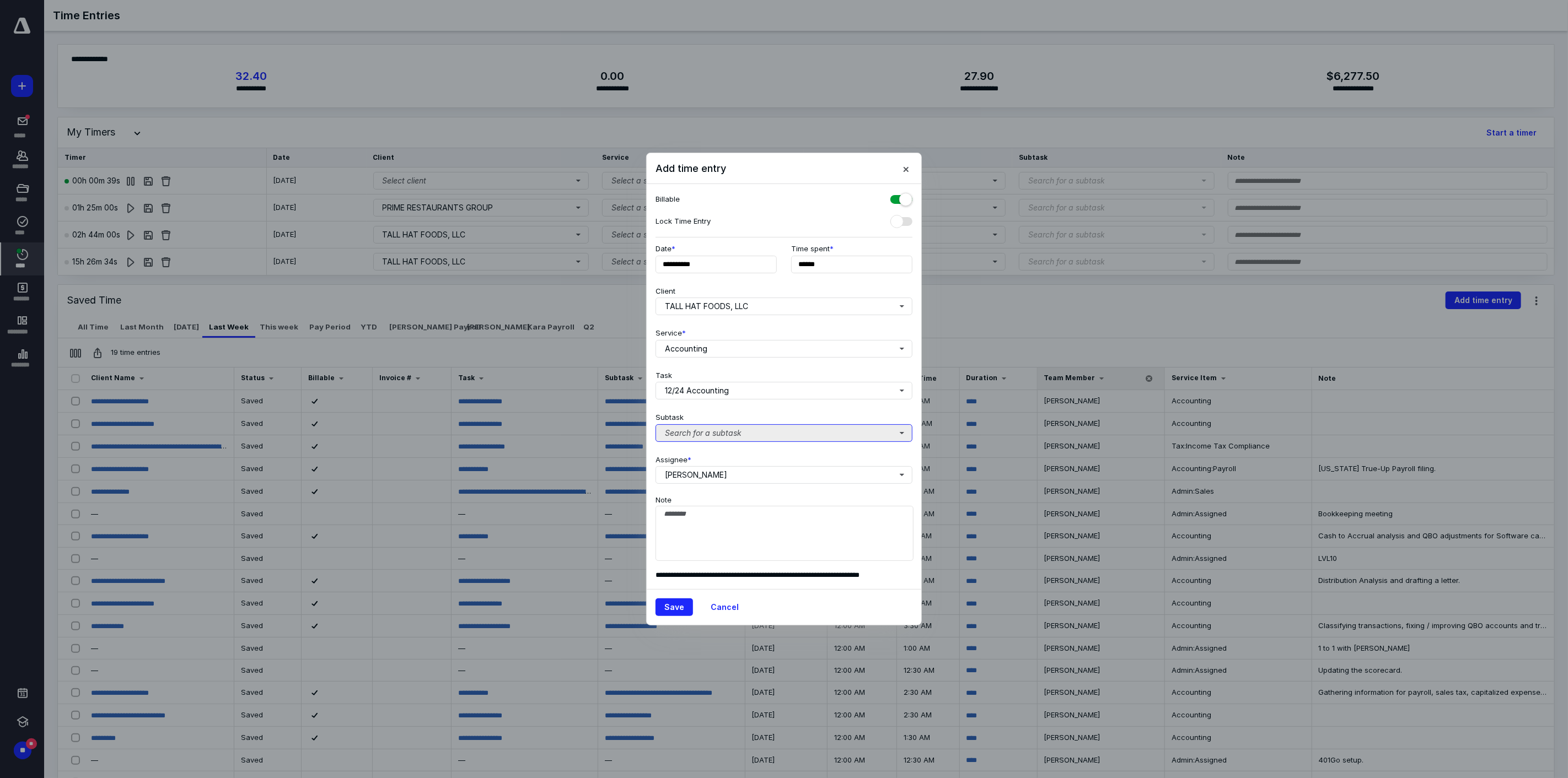 click on "Search for a subtask" at bounding box center [784, 433] 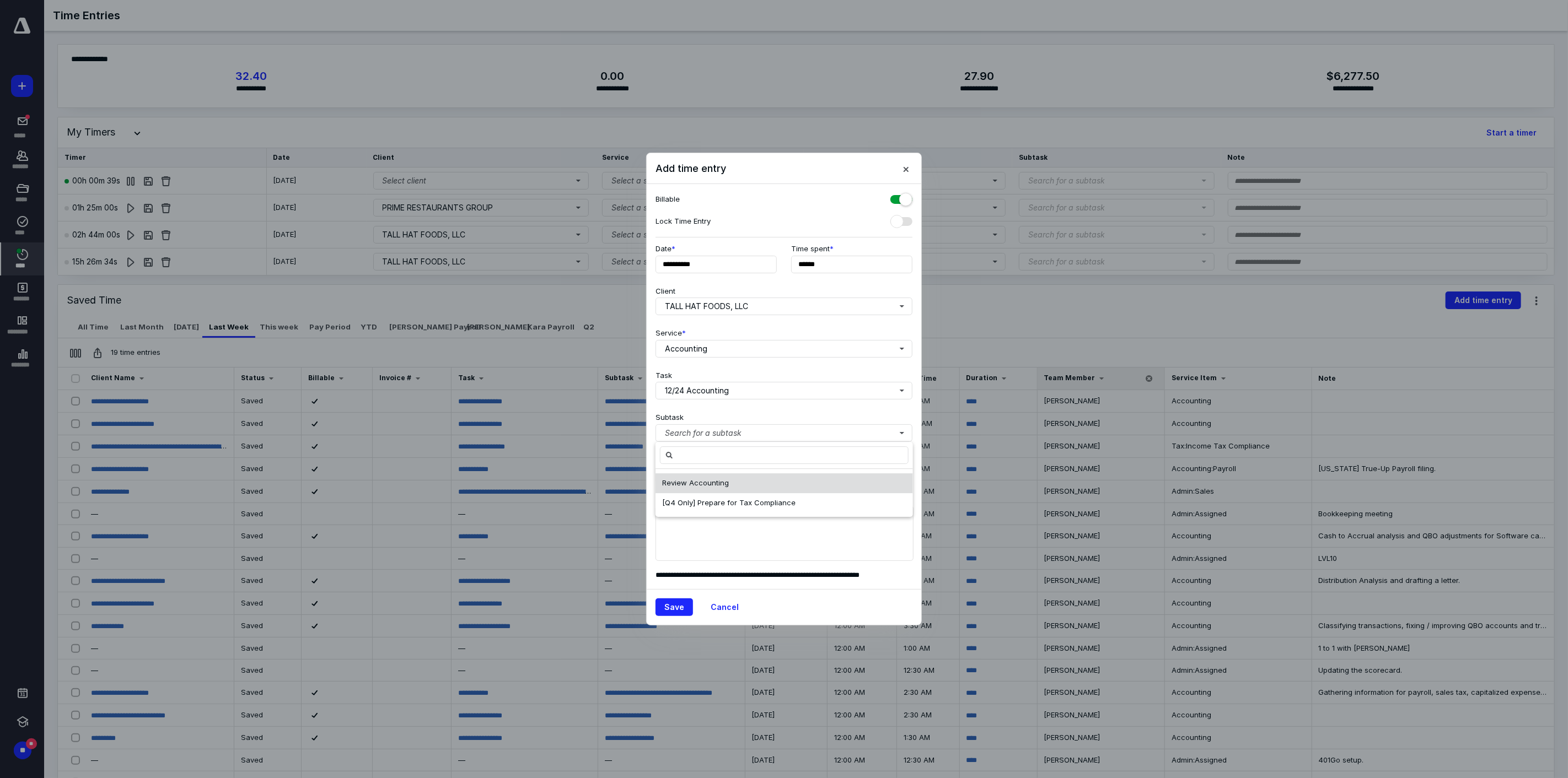 click on "Review Accounting" at bounding box center [695, 483] 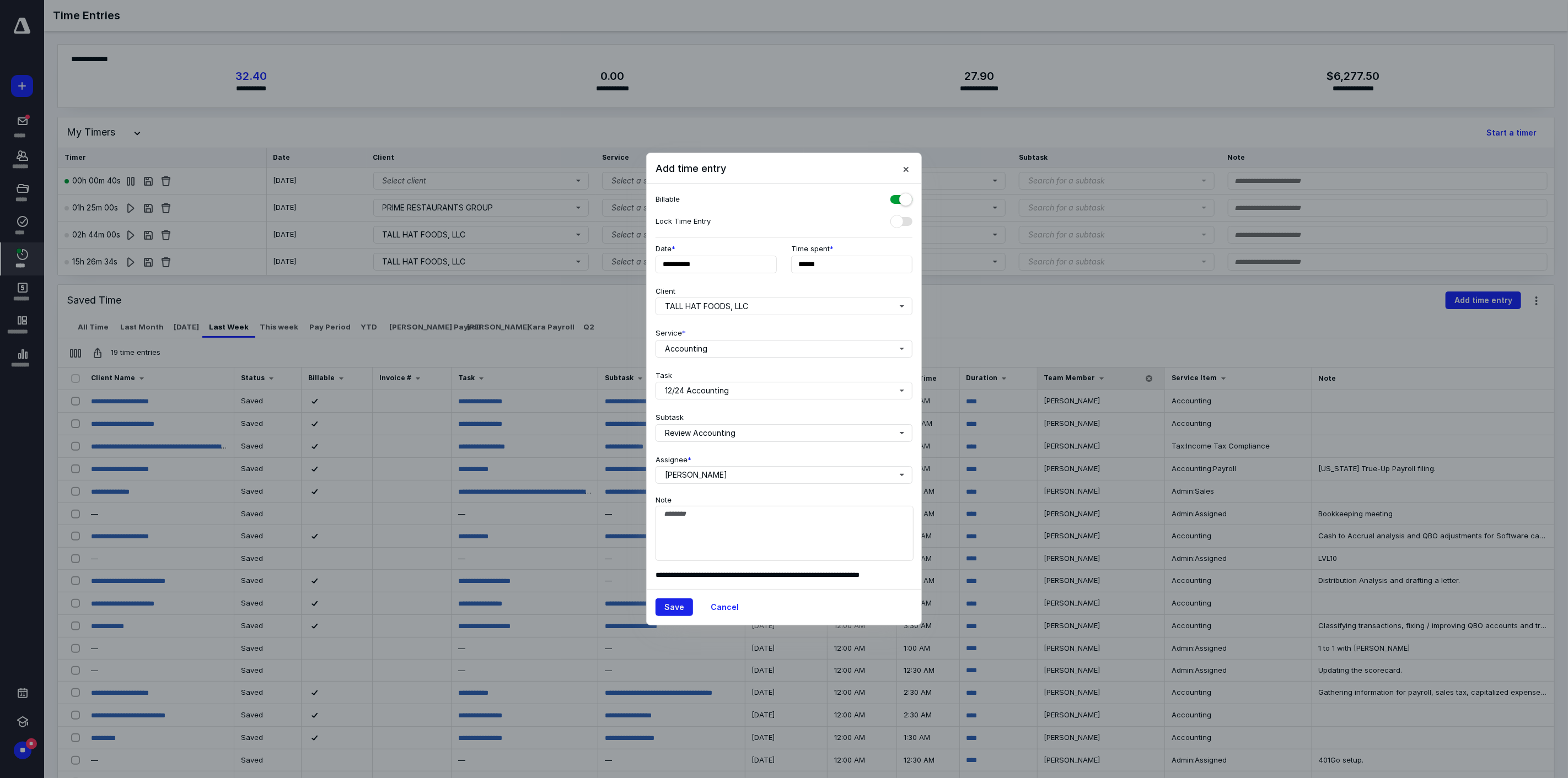 click on "Save" at bounding box center [674, 607] 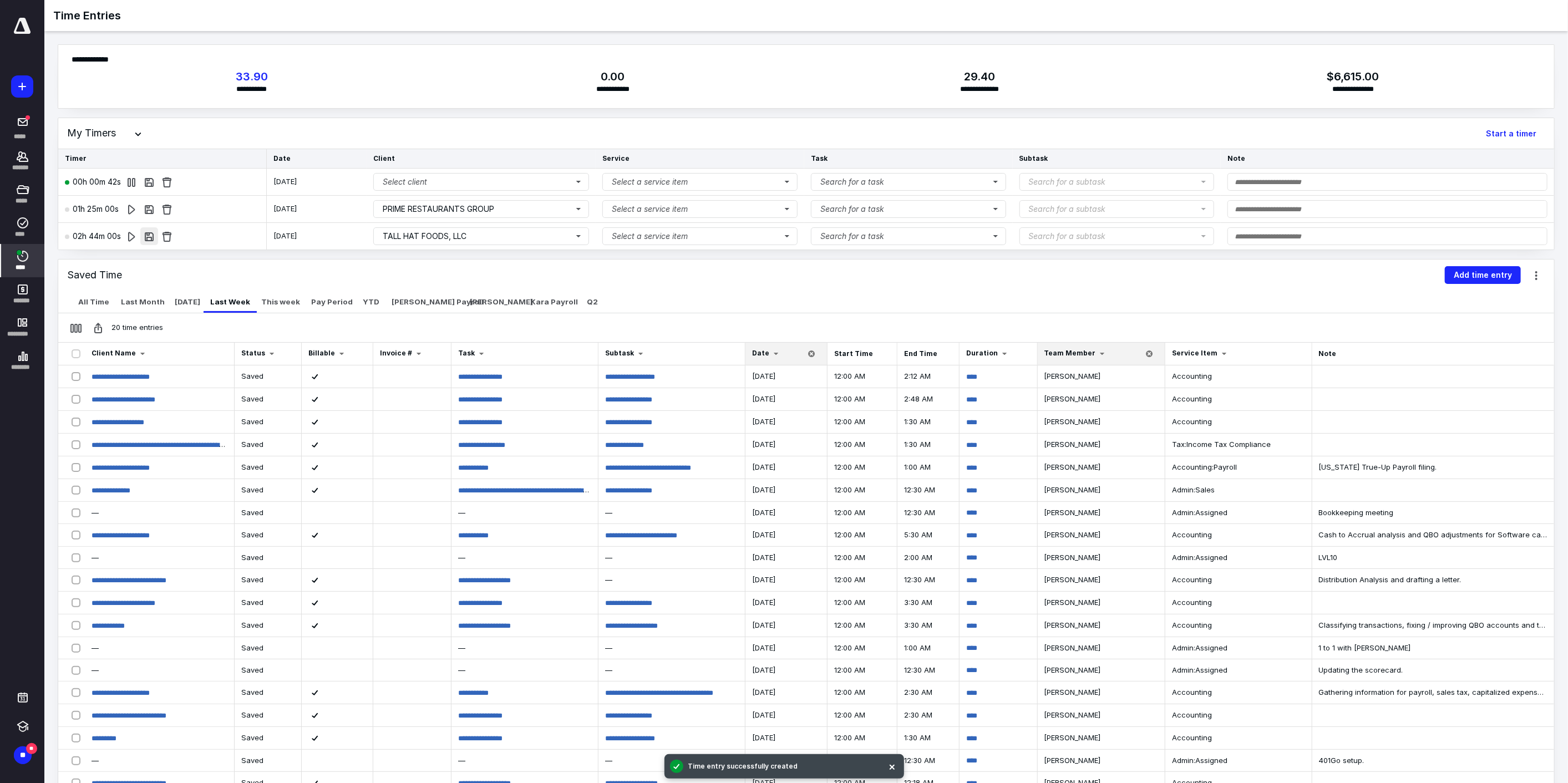 click at bounding box center [149, 236] 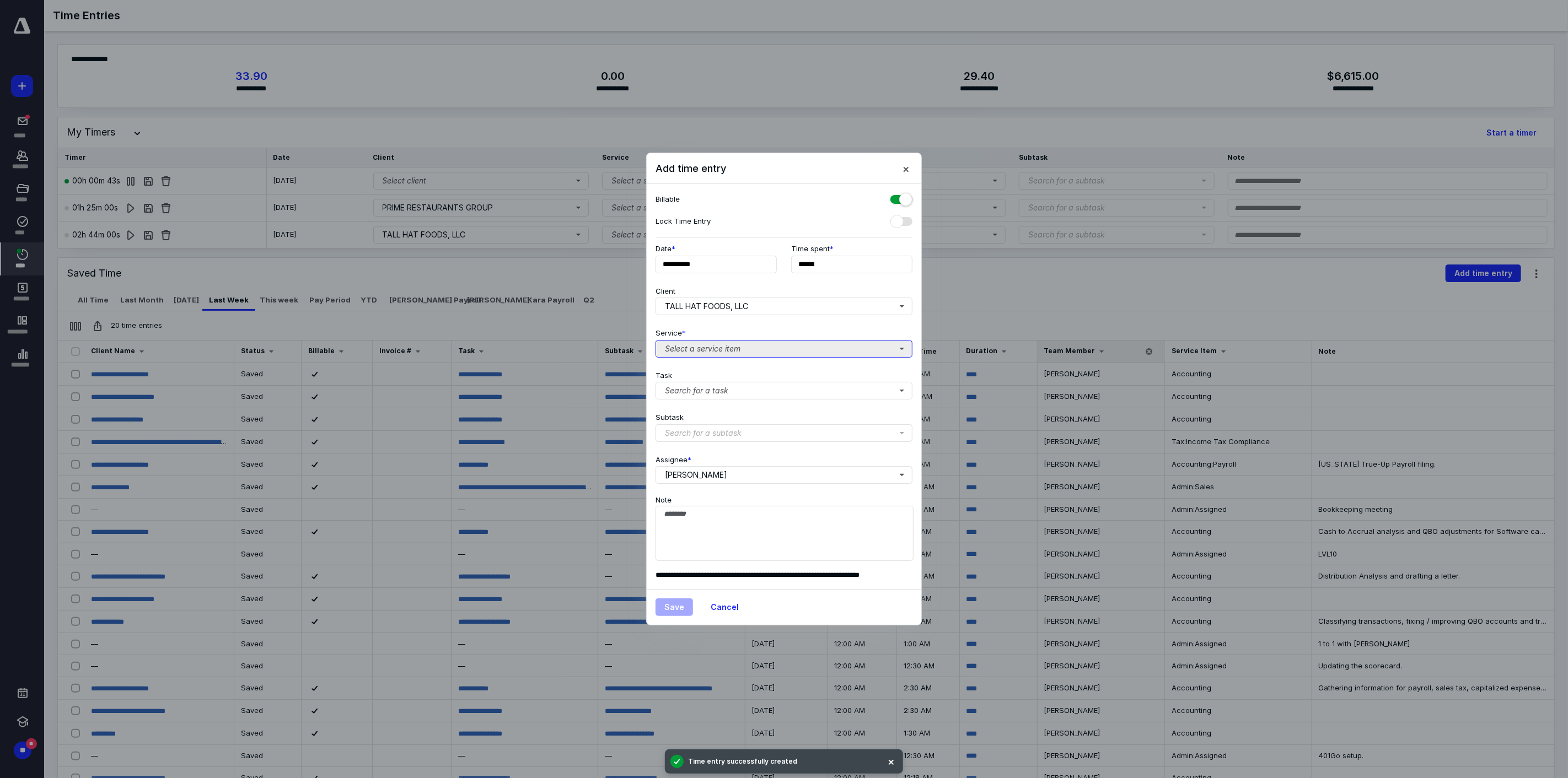 click on "Select a service item" at bounding box center [784, 349] 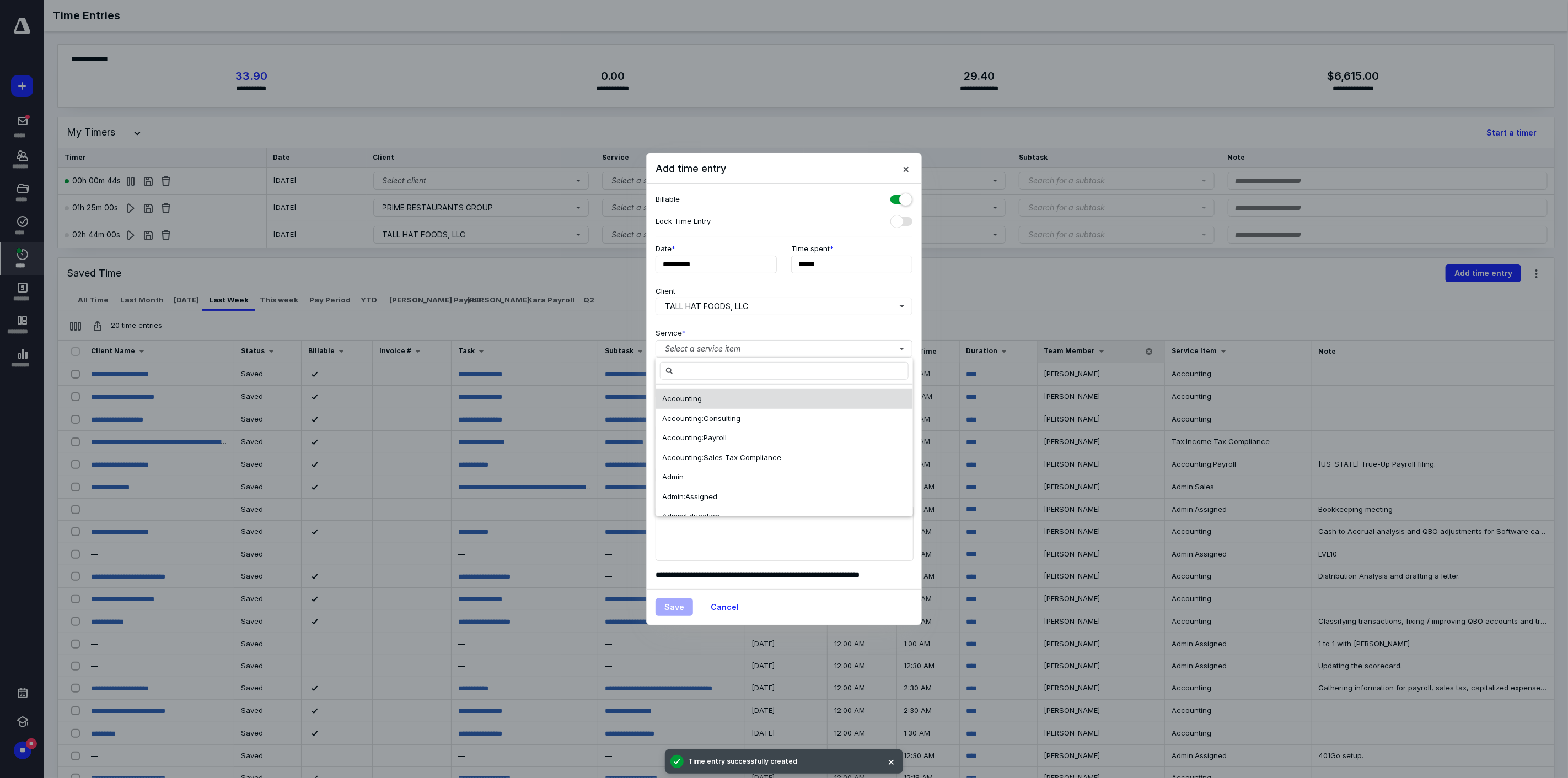 click on "Accounting" at bounding box center (784, 399) 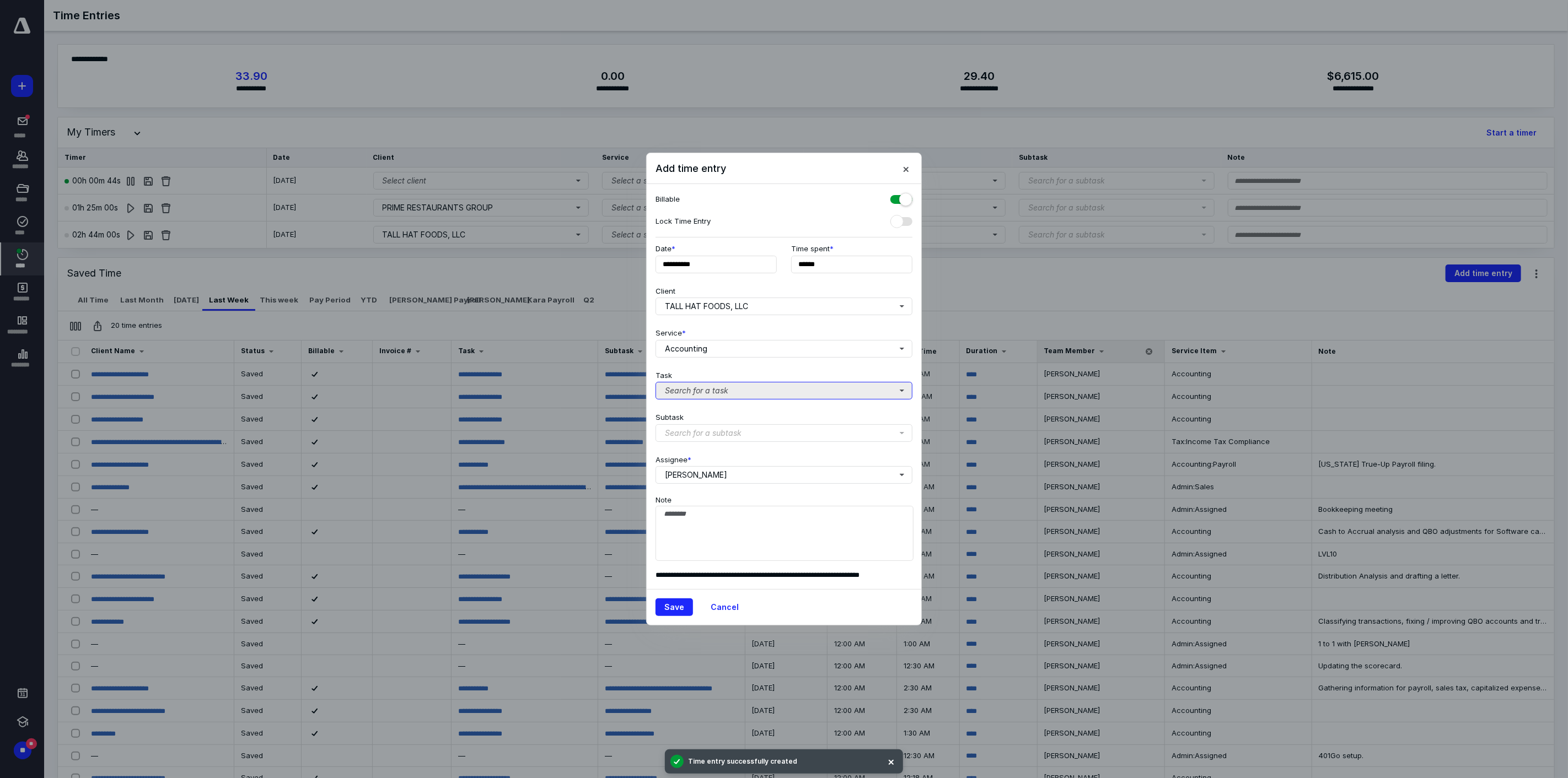 click on "Search for a task" at bounding box center (784, 391) 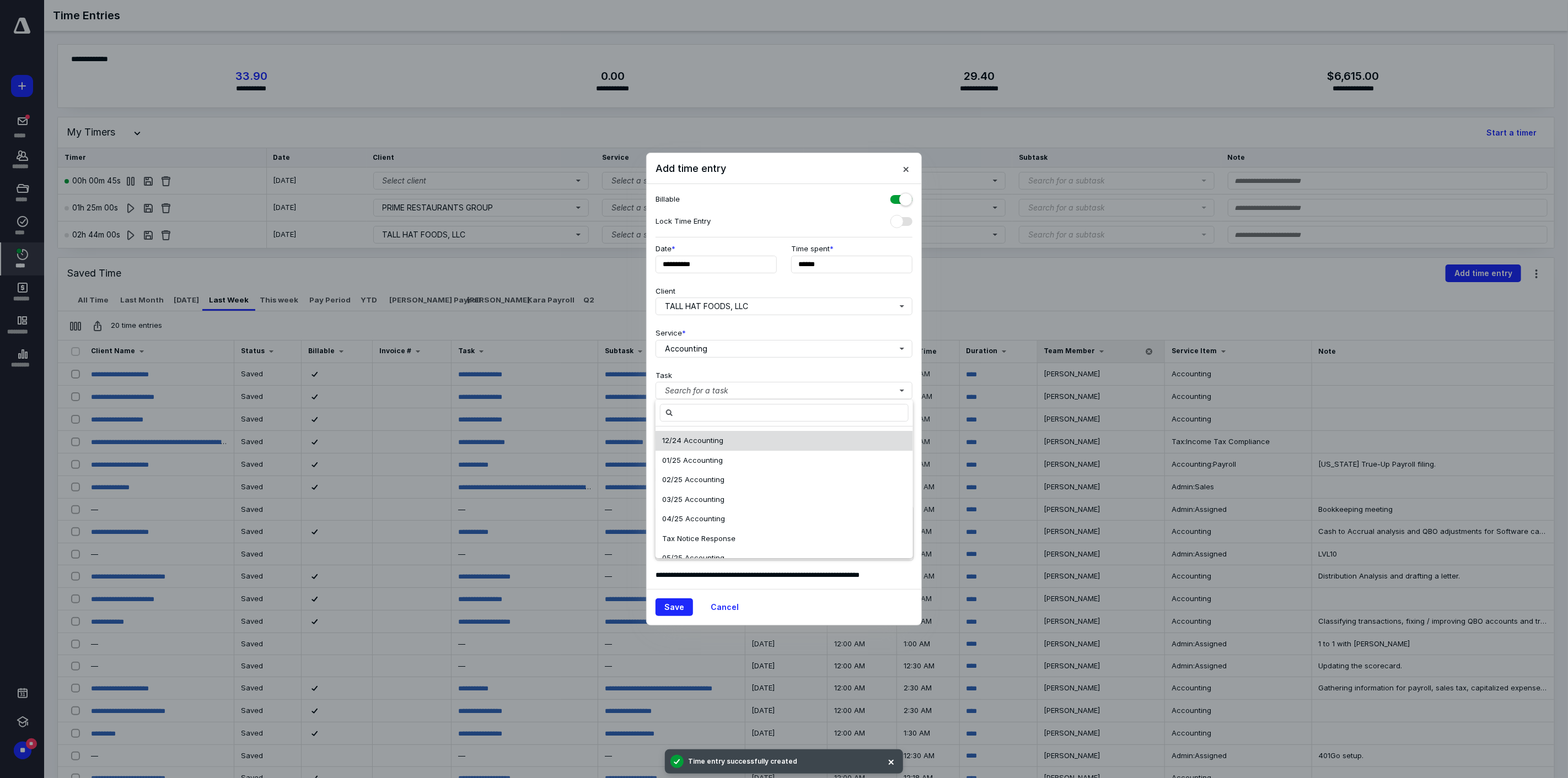 drag, startPoint x: 715, startPoint y: 440, endPoint x: 706, endPoint y: 441, distance: 9.055385 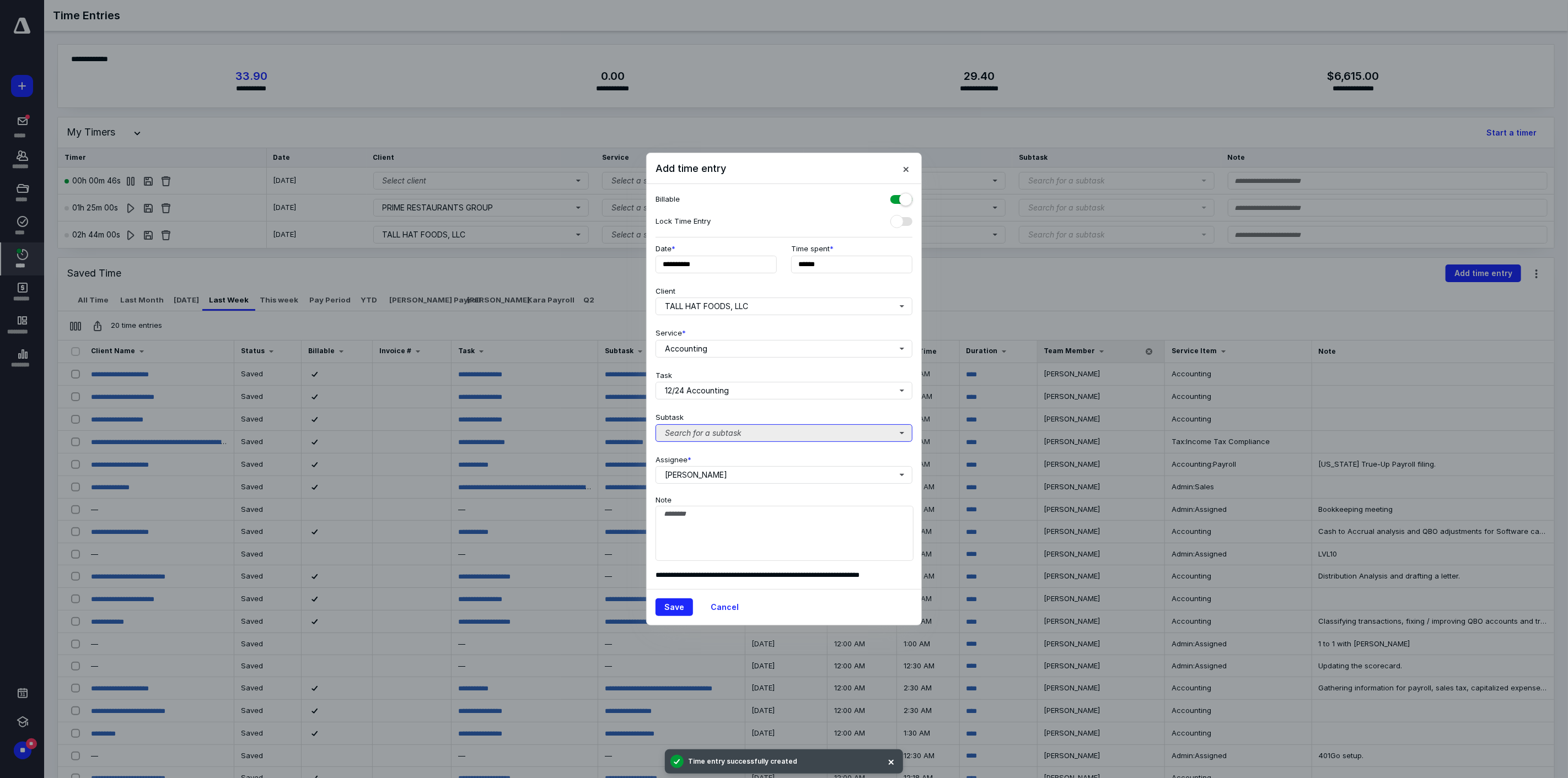 click on "Search for a subtask" at bounding box center (784, 433) 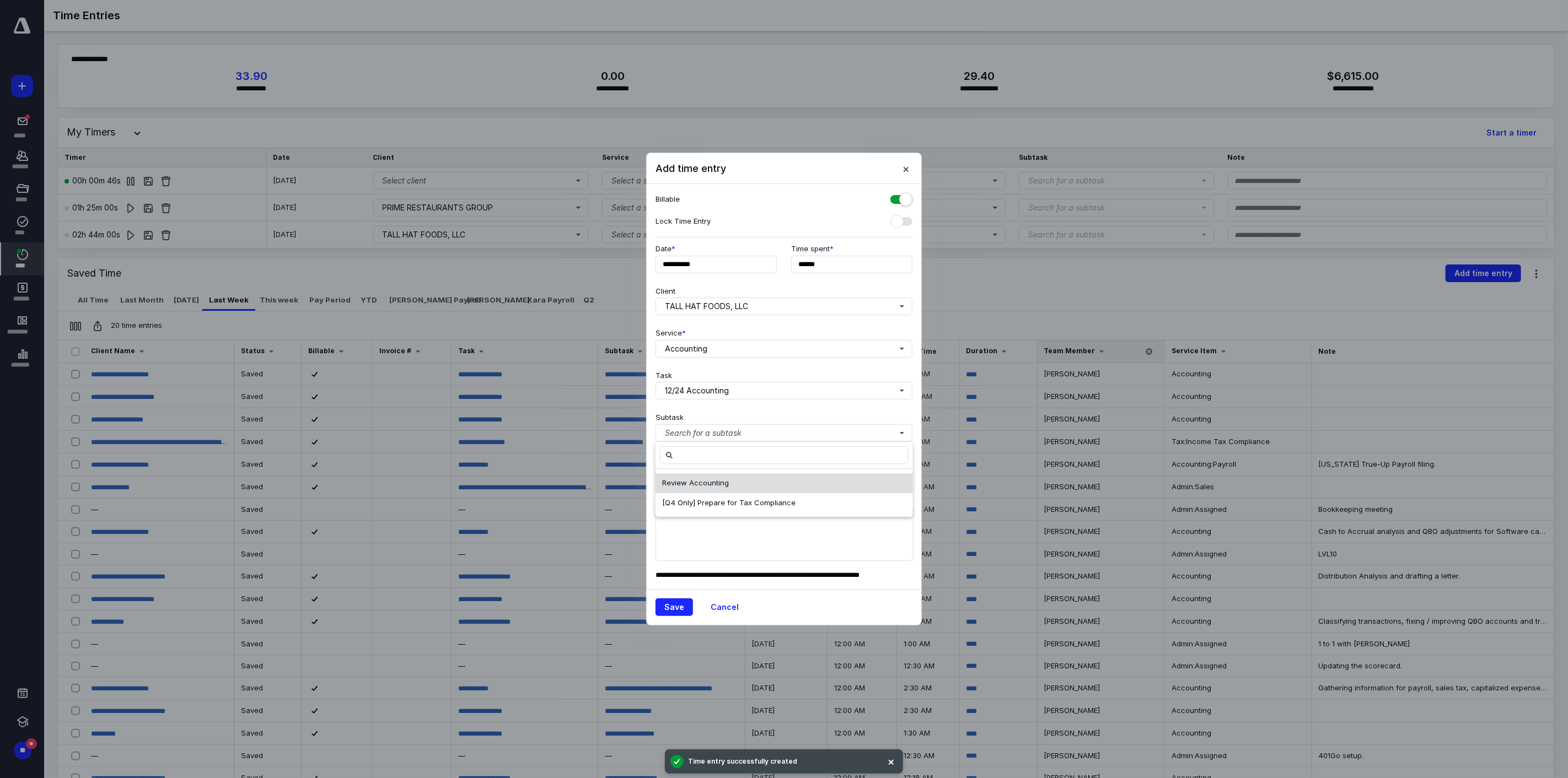 drag, startPoint x: 711, startPoint y: 477, endPoint x: 690, endPoint y: 512, distance: 40.81666 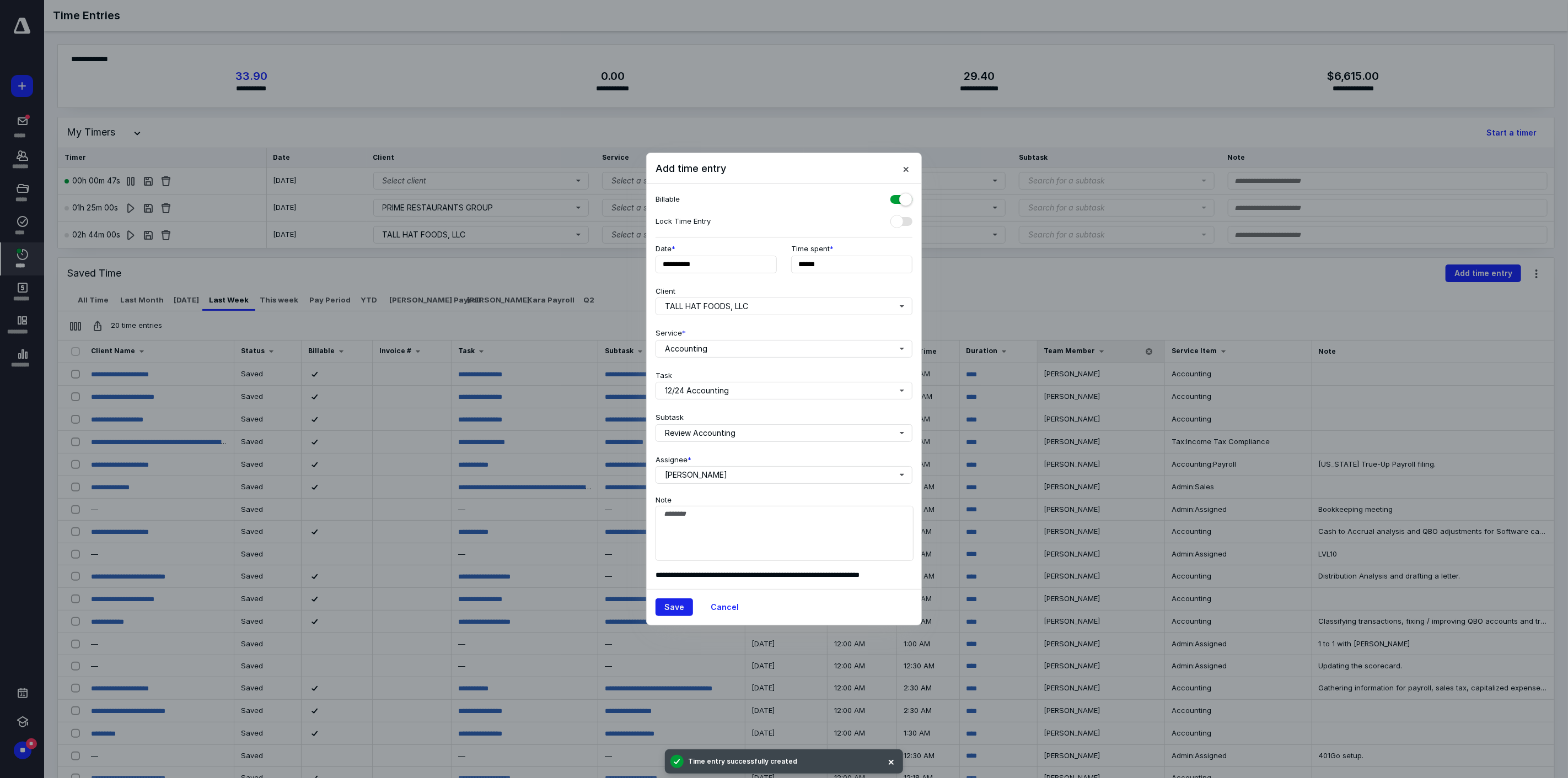 click on "Save" at bounding box center (674, 607) 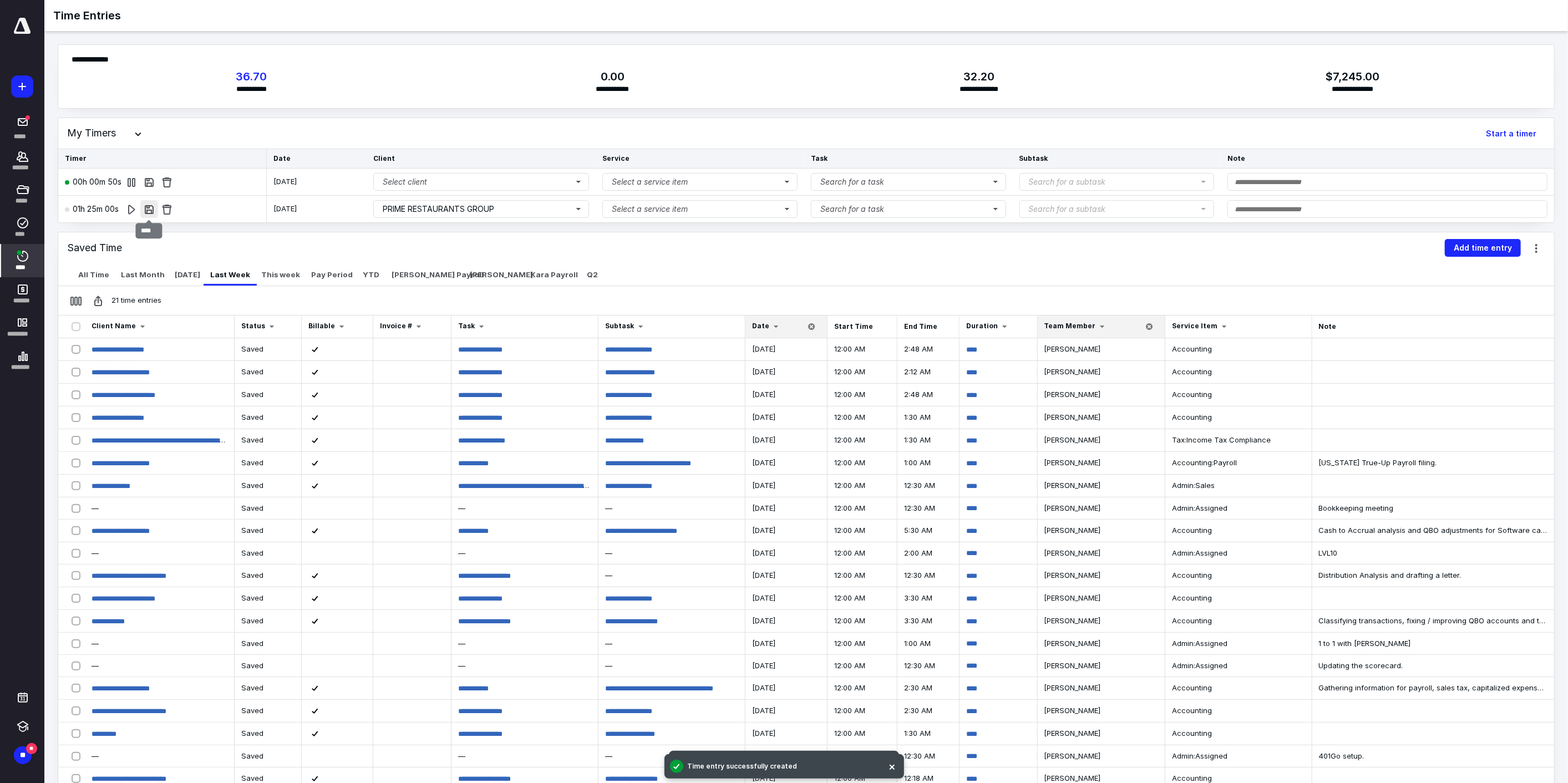 click at bounding box center [149, 209] 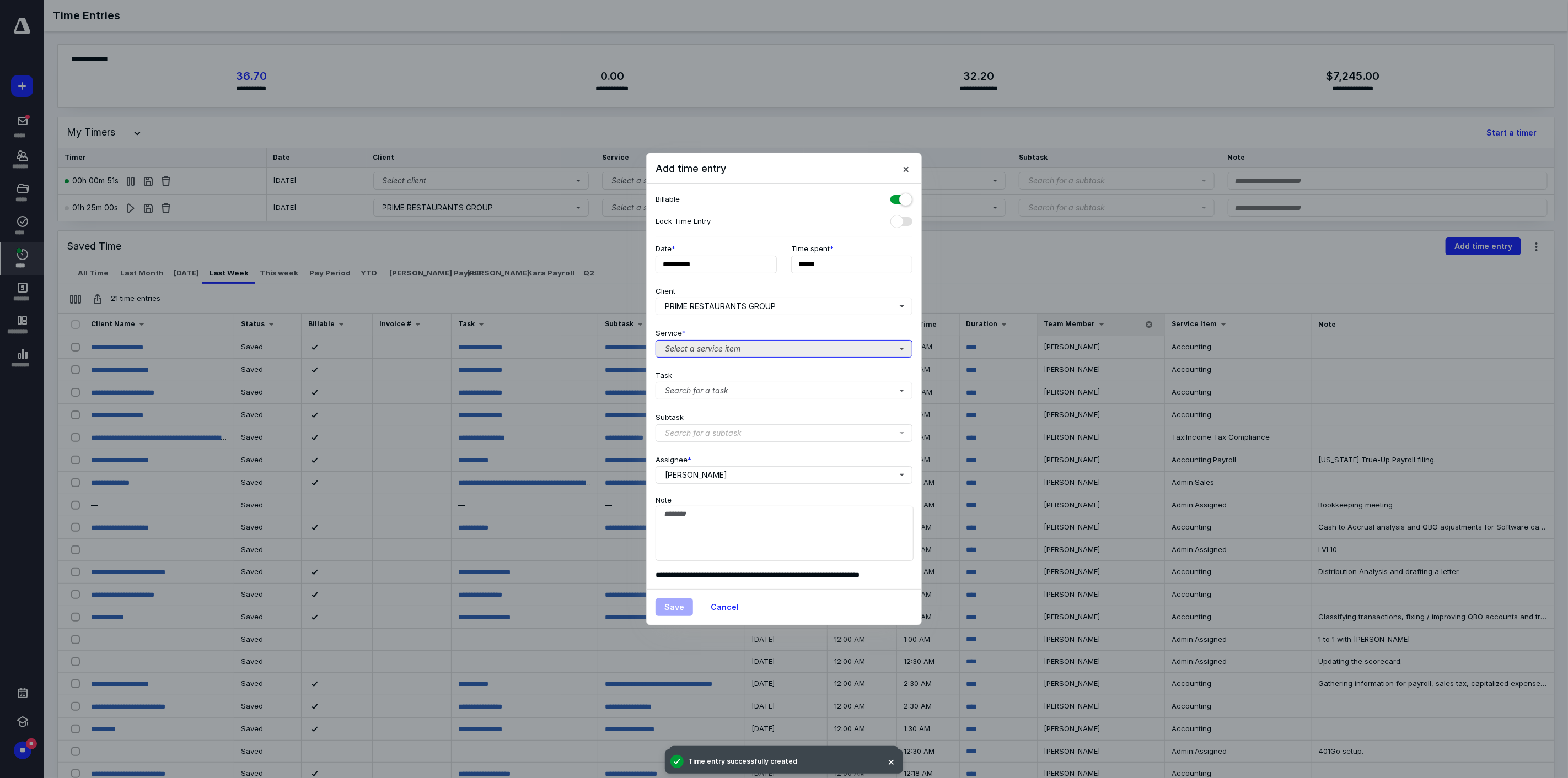 click on "Select a service item" at bounding box center [784, 349] 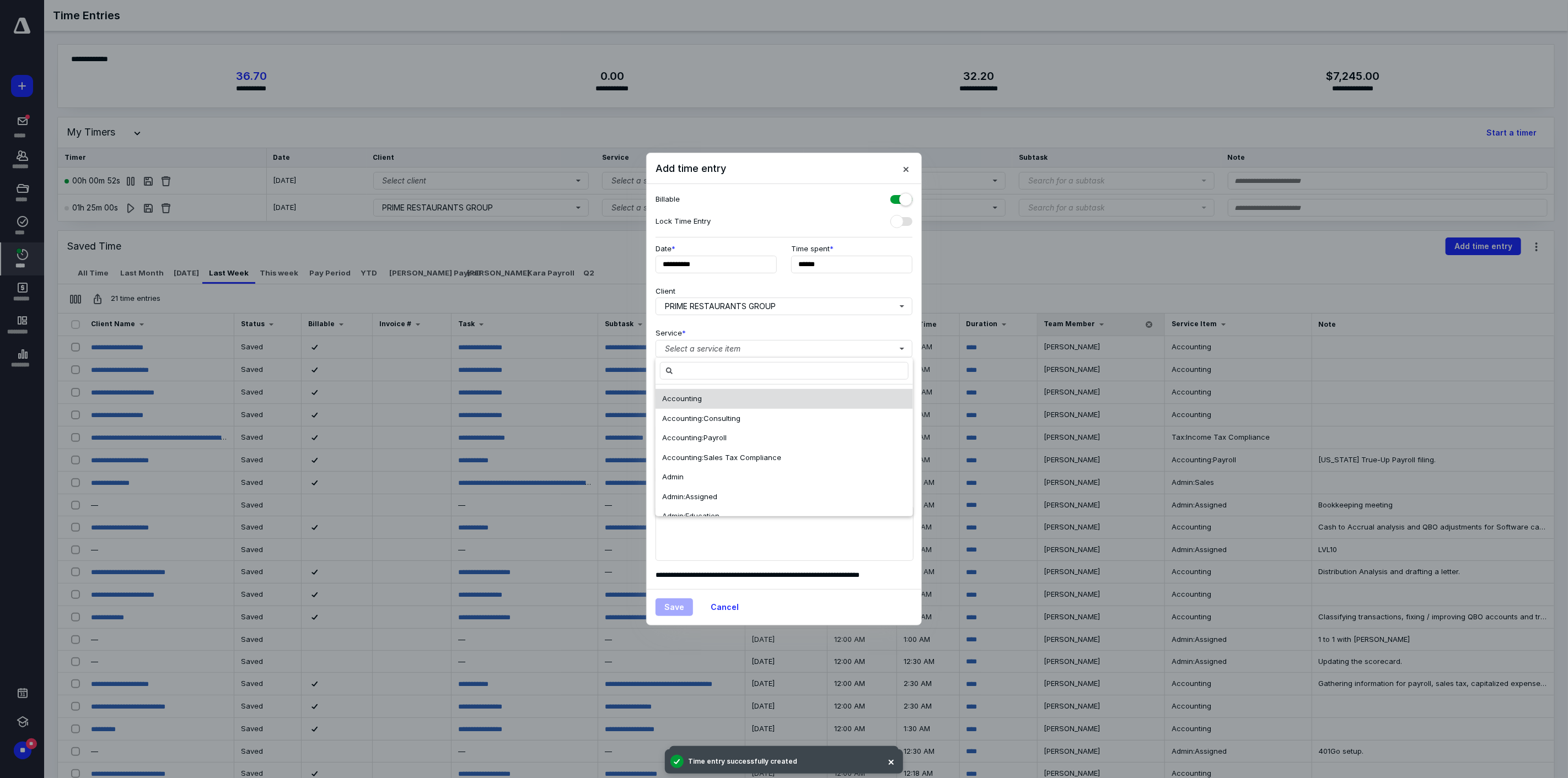 click on "Accounting" at bounding box center [682, 398] 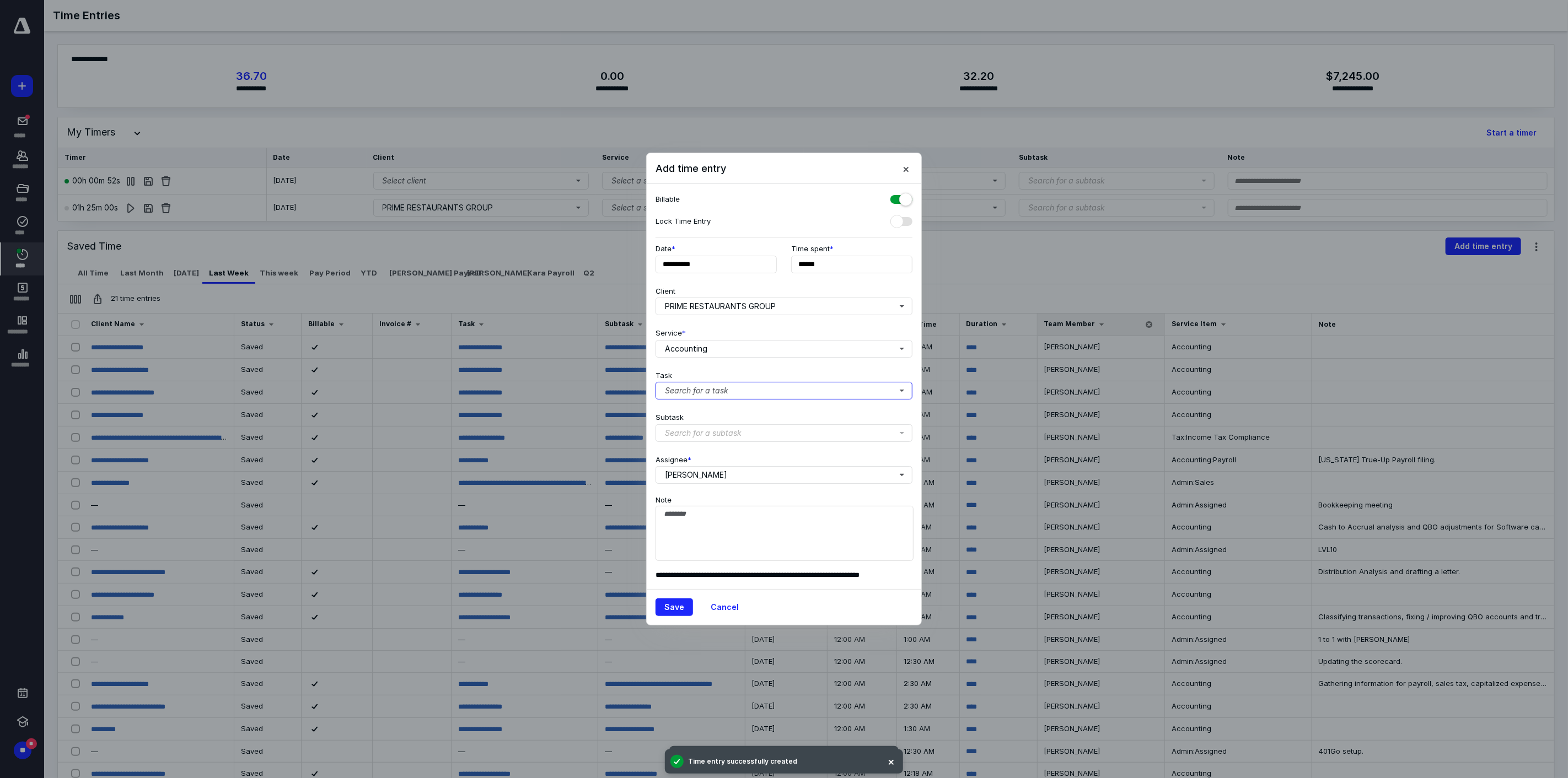 click on "Search for a task" at bounding box center [784, 391] 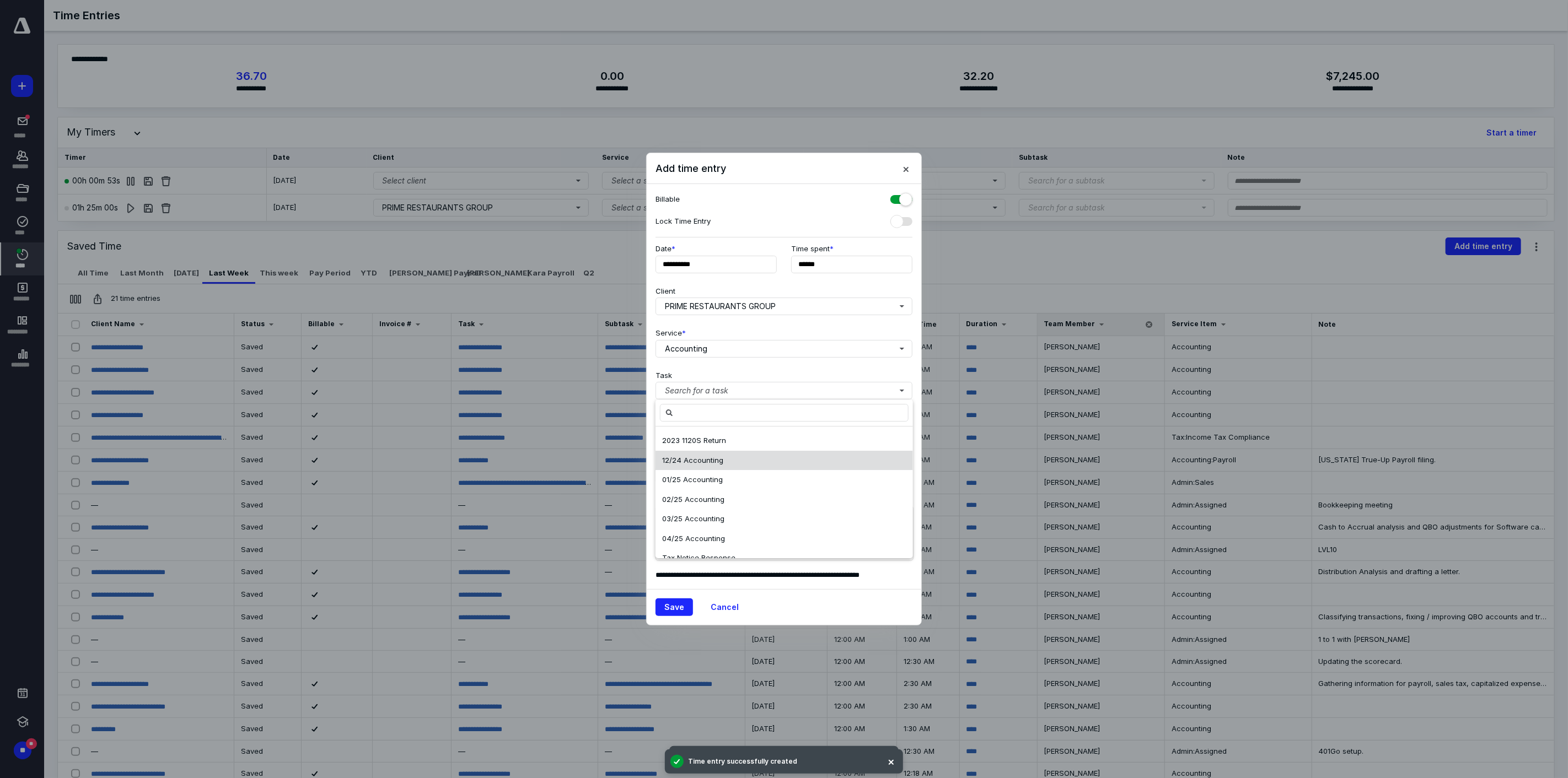 click on "12/24 Accounting" at bounding box center [692, 460] 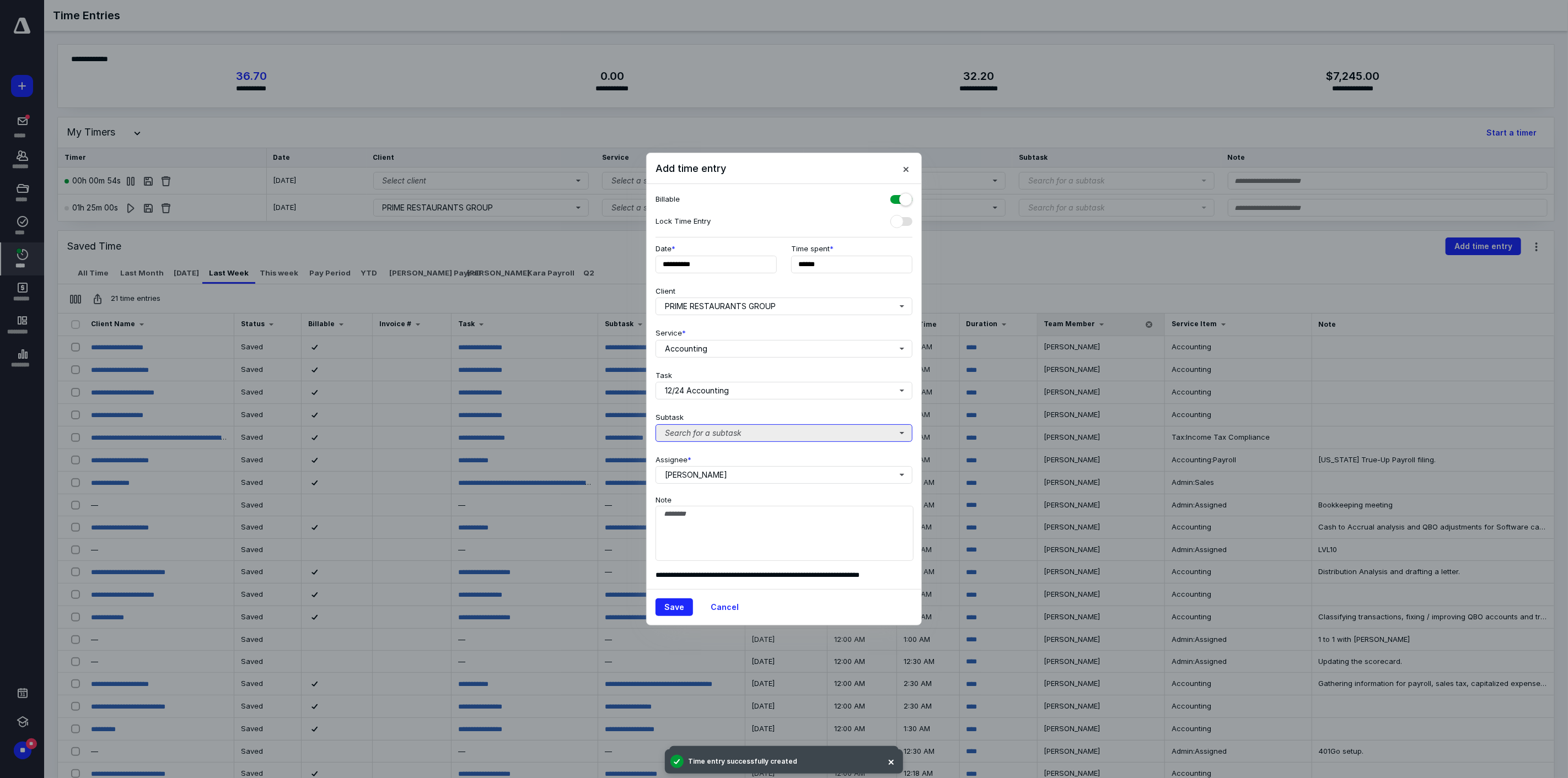 drag, startPoint x: 710, startPoint y: 429, endPoint x: 707, endPoint y: 440, distance: 11.401754 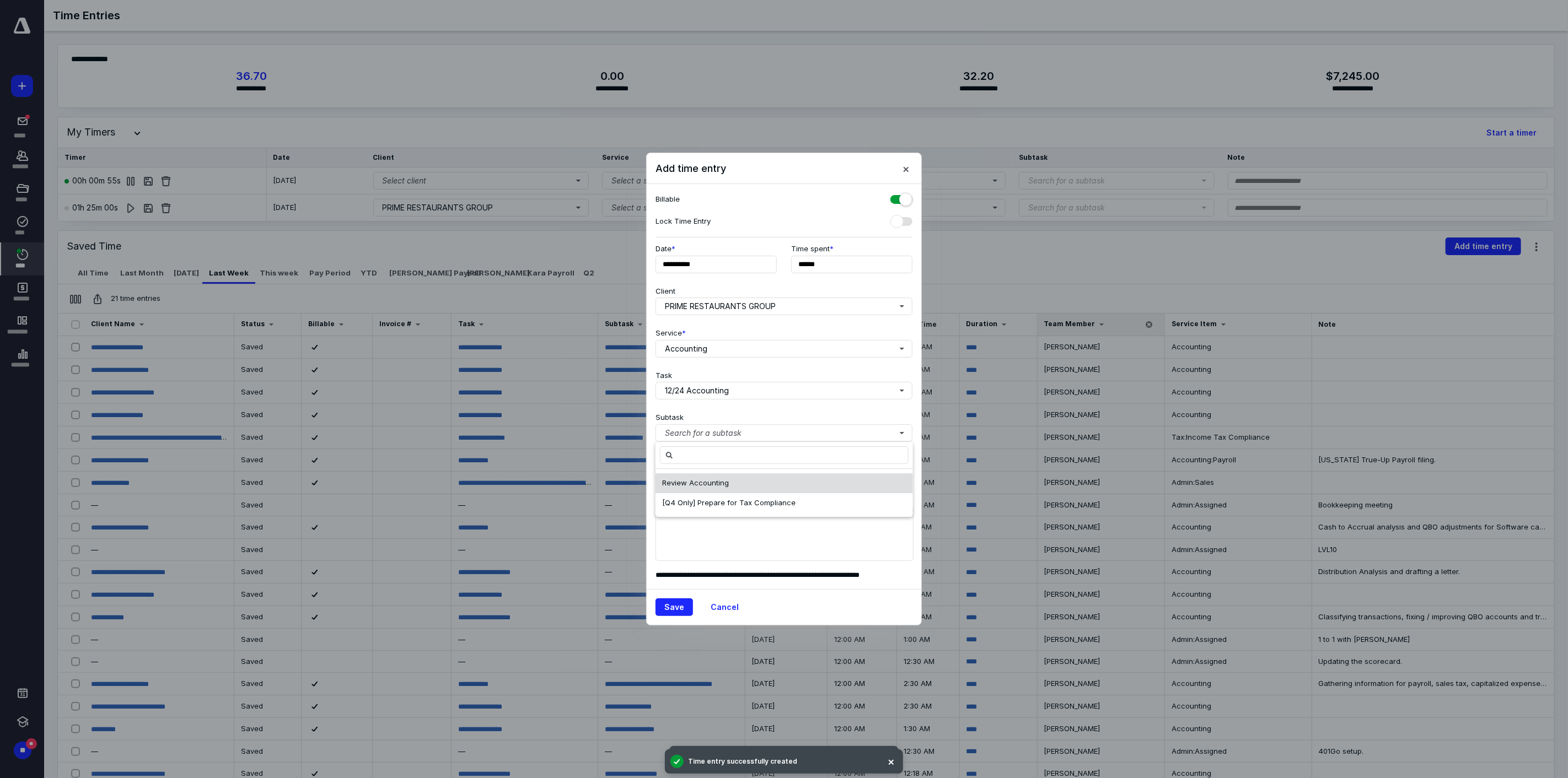 click on "Review Accounting" at bounding box center (695, 483) 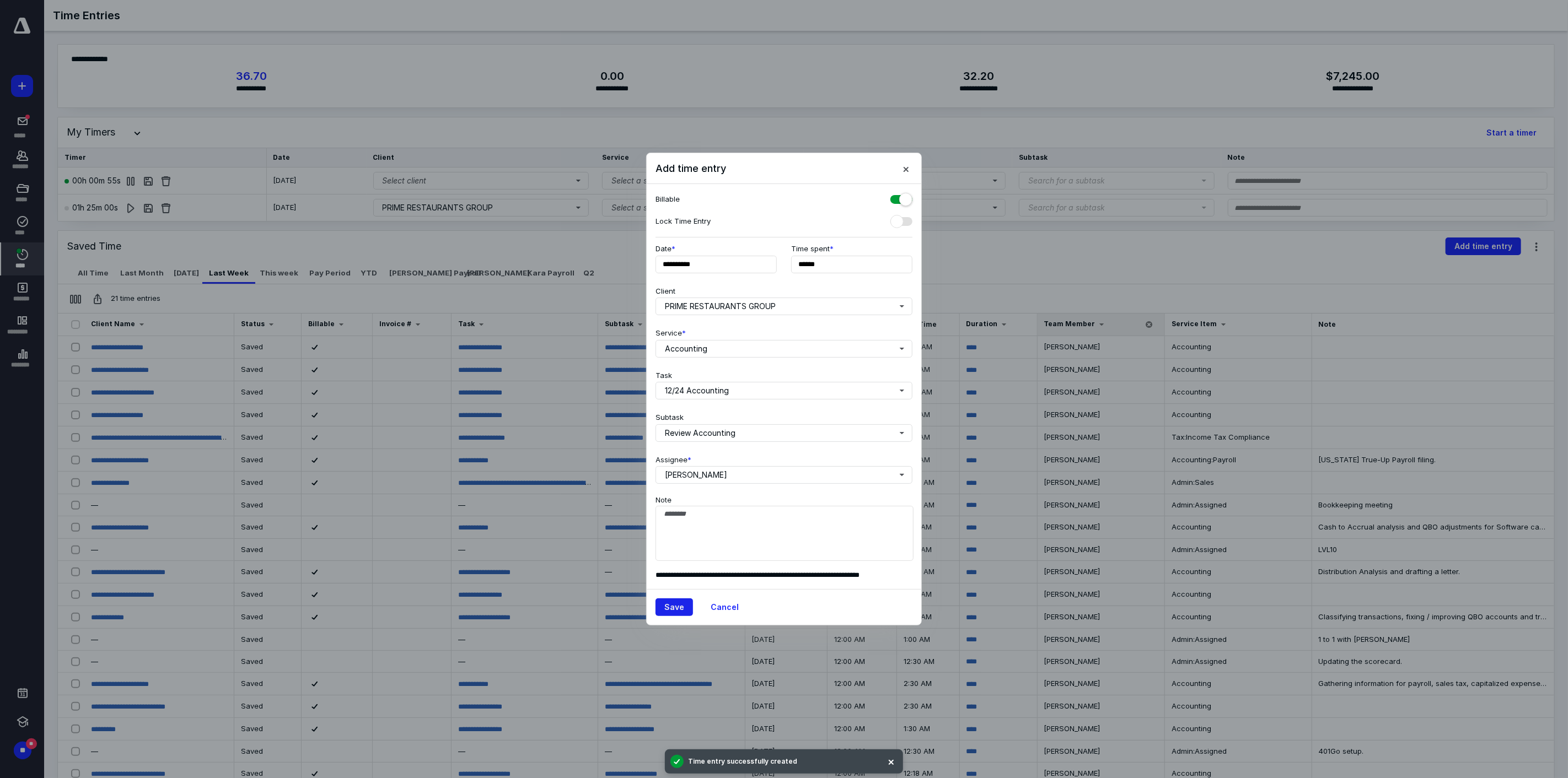click on "Save" at bounding box center (674, 607) 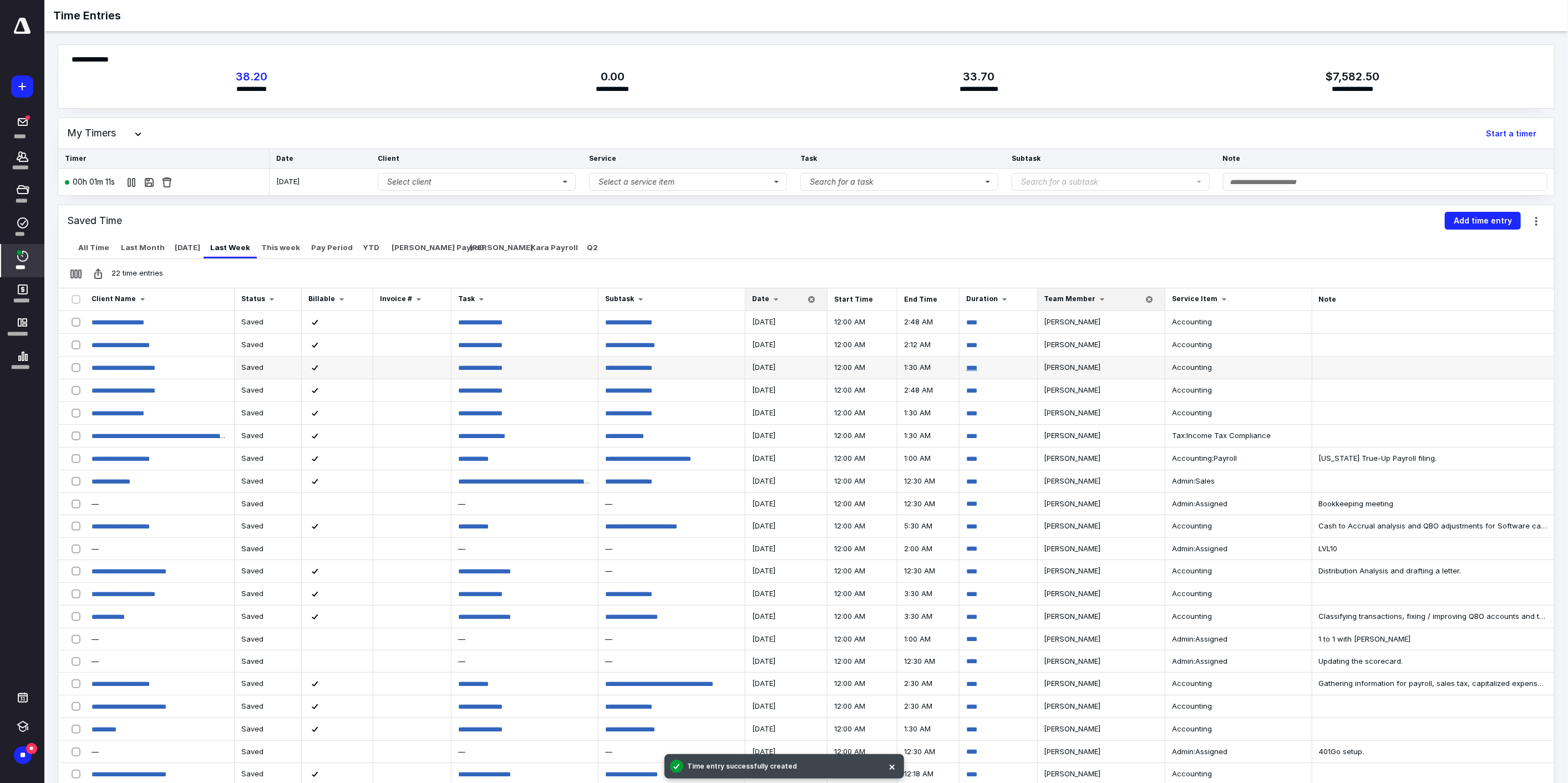 click on "****" at bounding box center [972, 368] 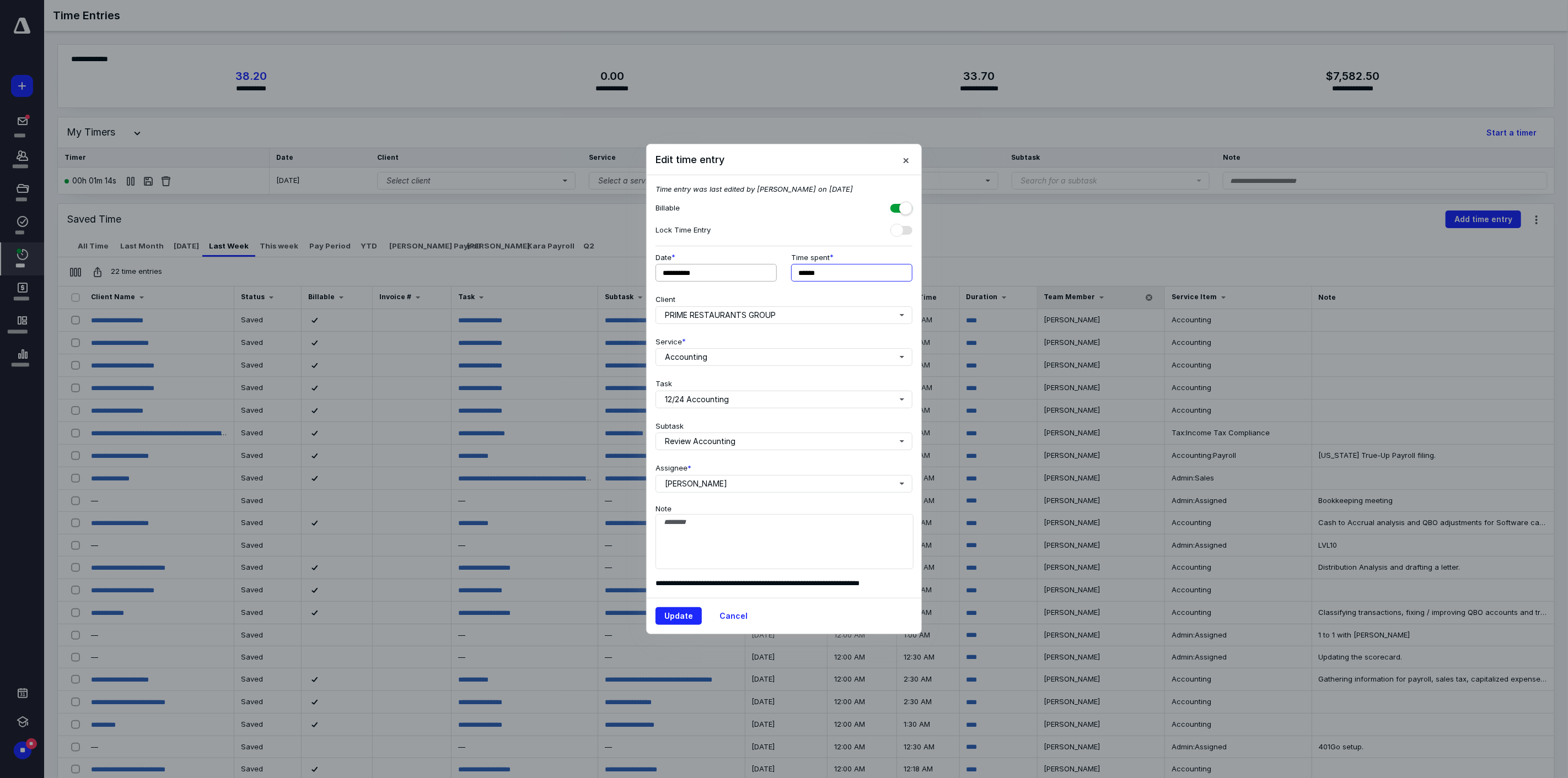 drag, startPoint x: 801, startPoint y: 276, endPoint x: 774, endPoint y: 277, distance: 27.018512 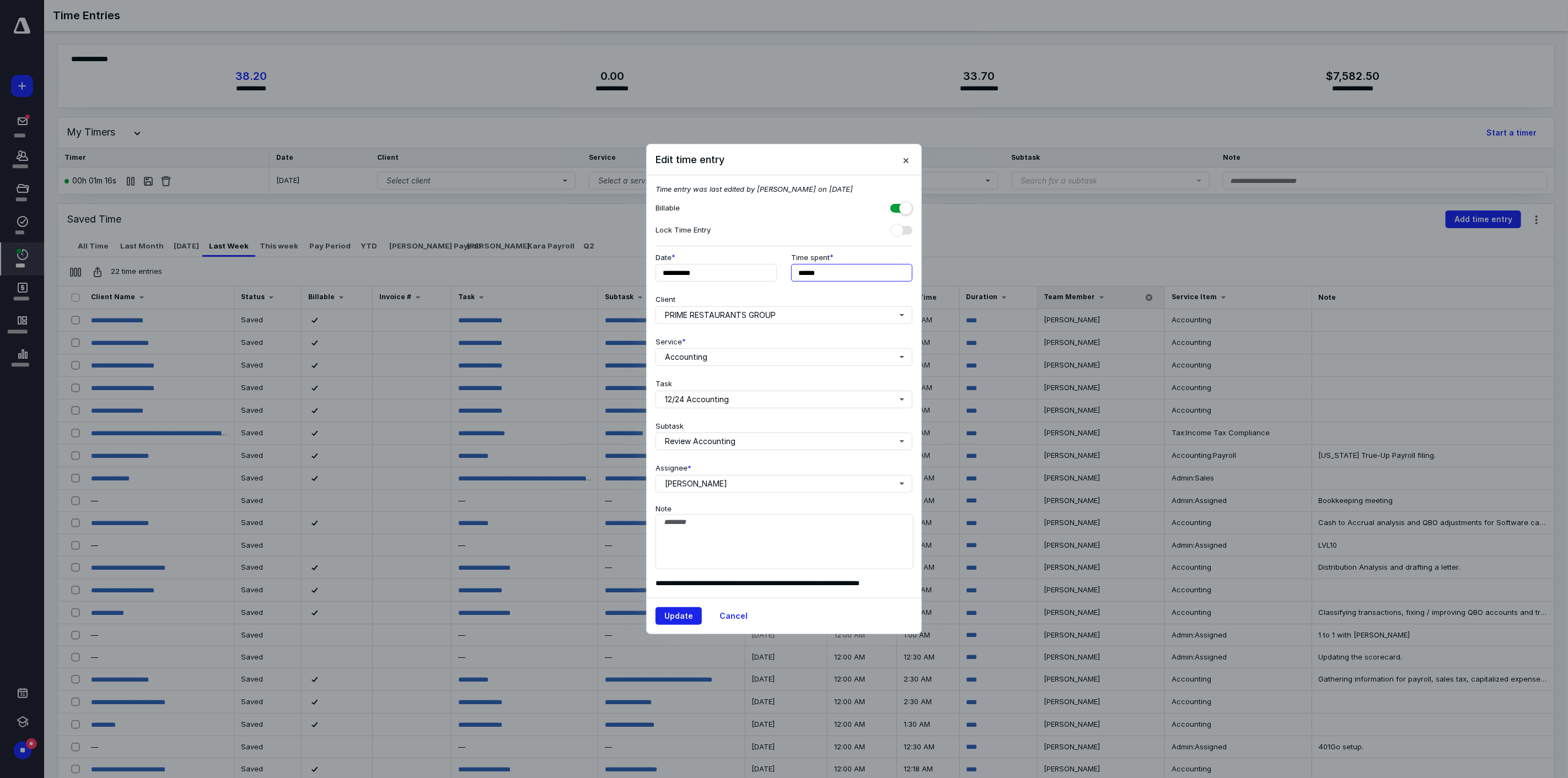 type on "******" 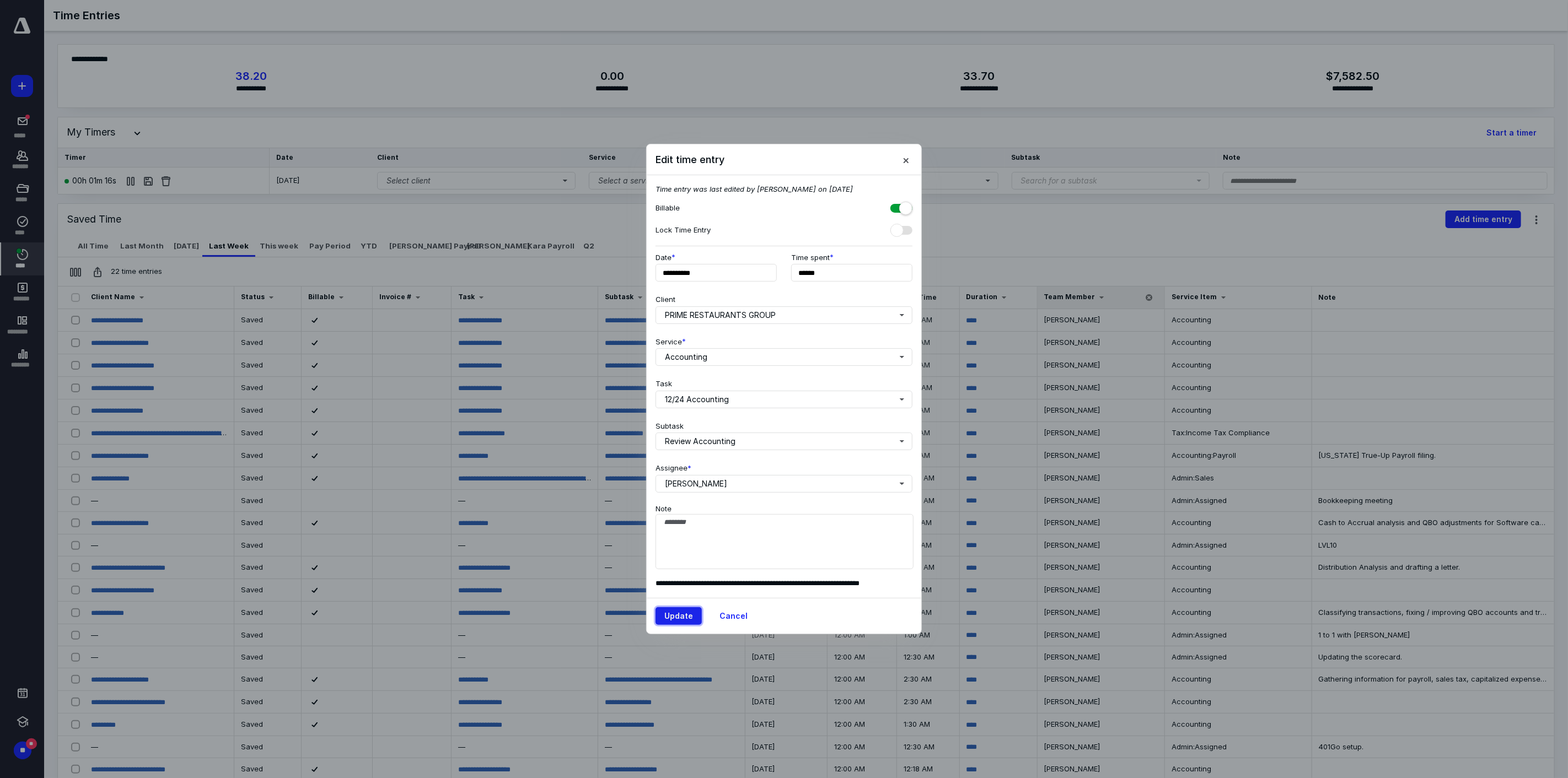 click on "Update" at bounding box center [679, 616] 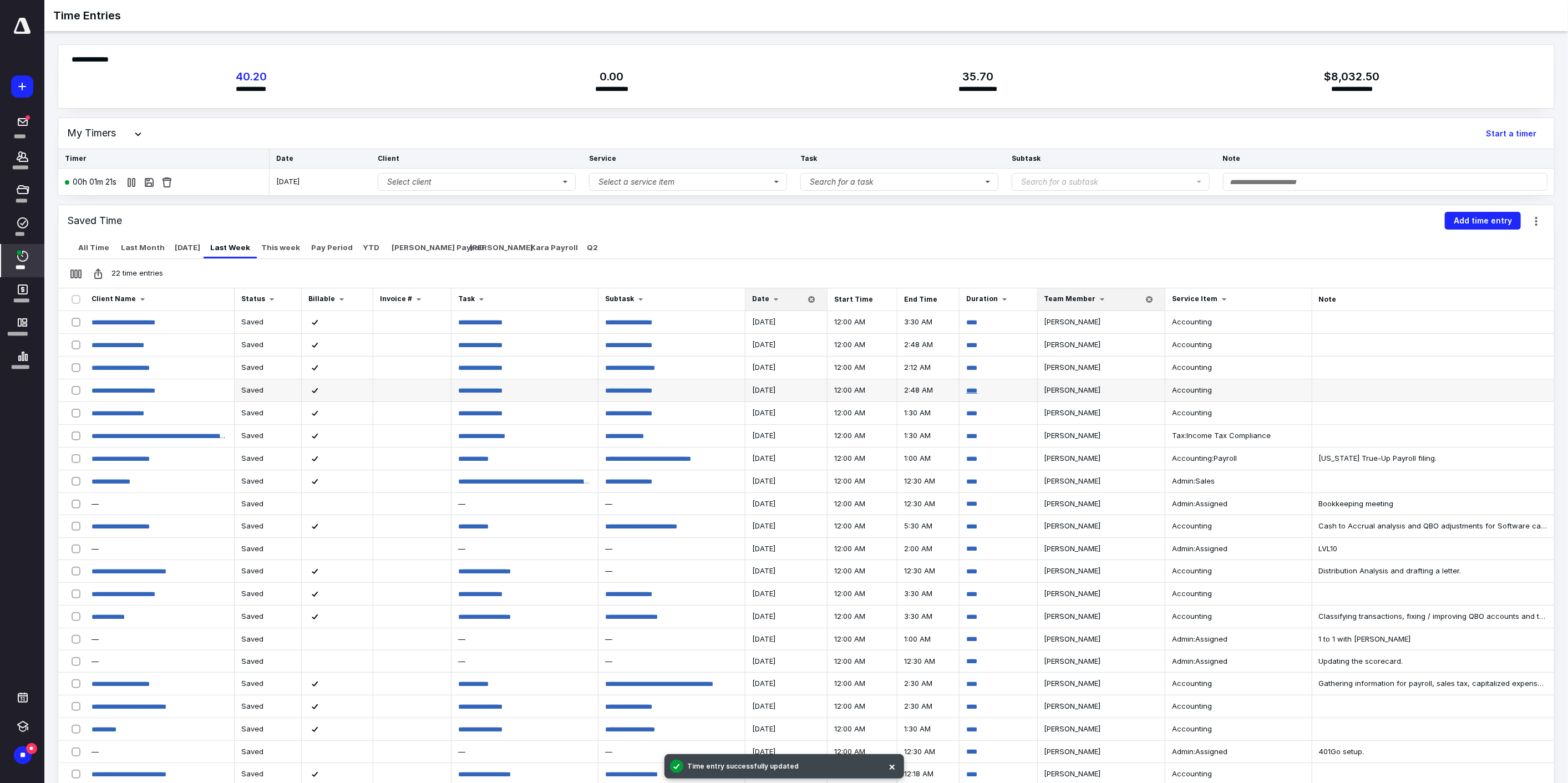 click on "****" at bounding box center [972, 390] 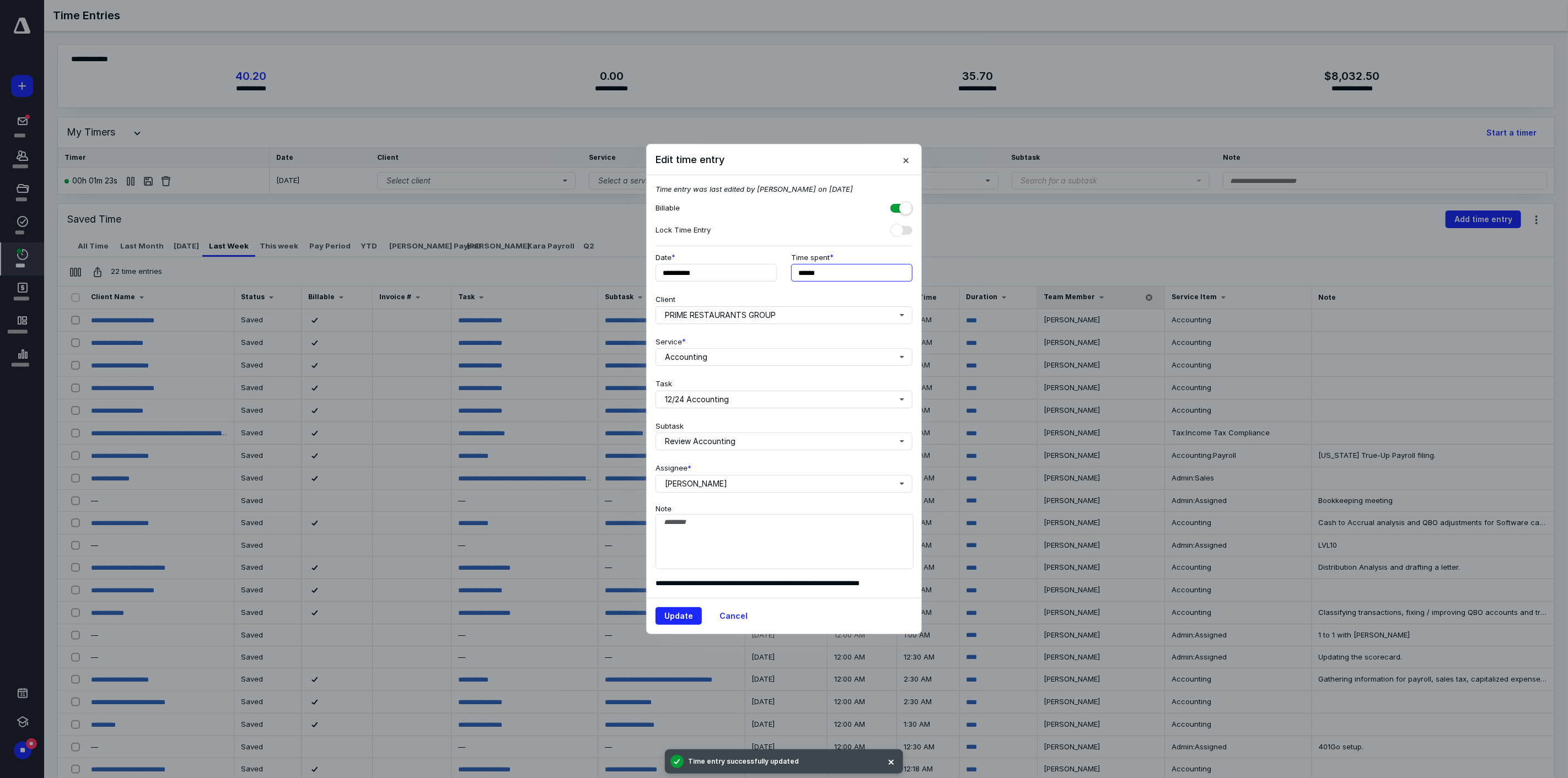 drag, startPoint x: 817, startPoint y: 277, endPoint x: 807, endPoint y: 294, distance: 19.72308 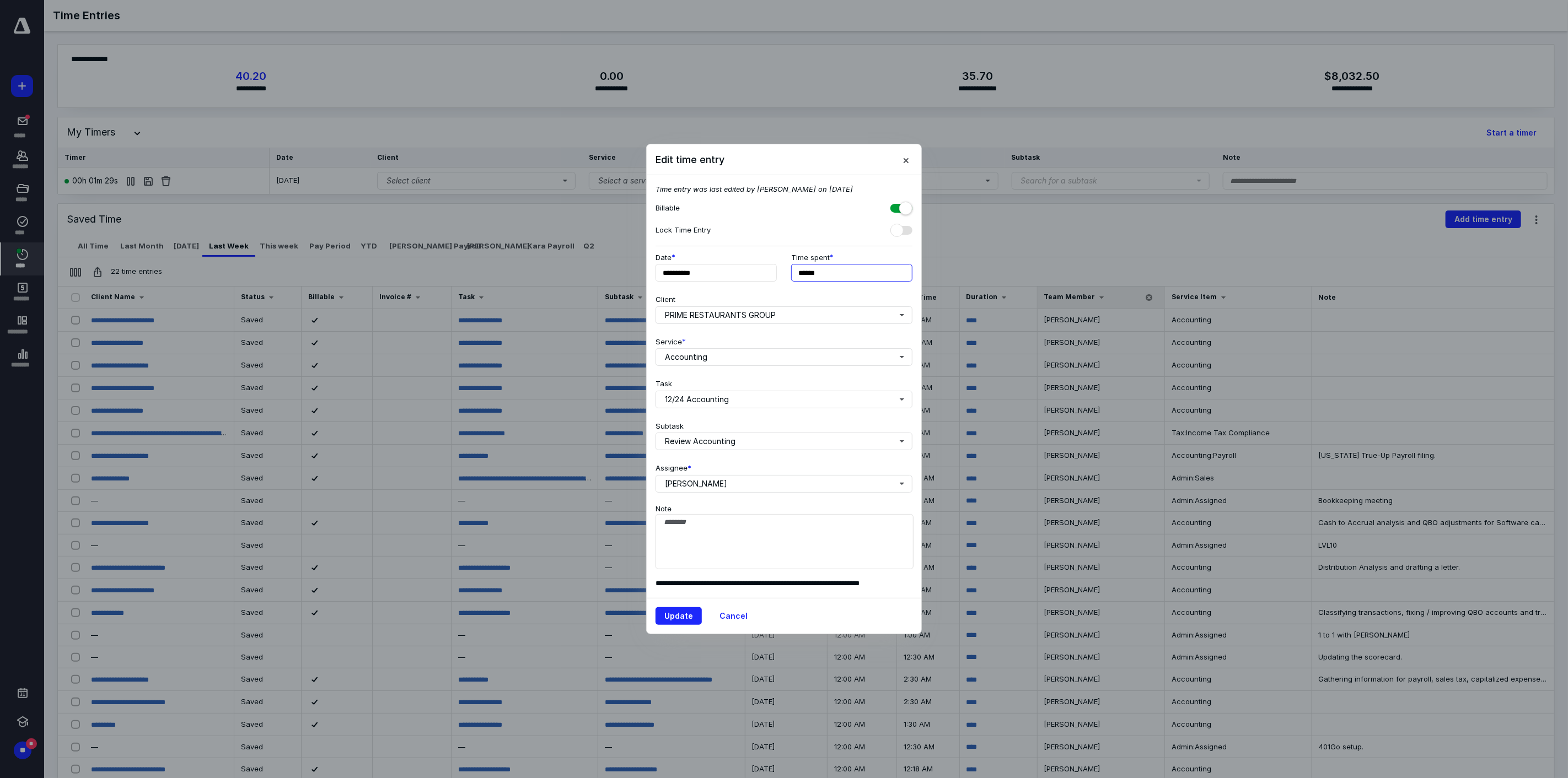 type on "******" 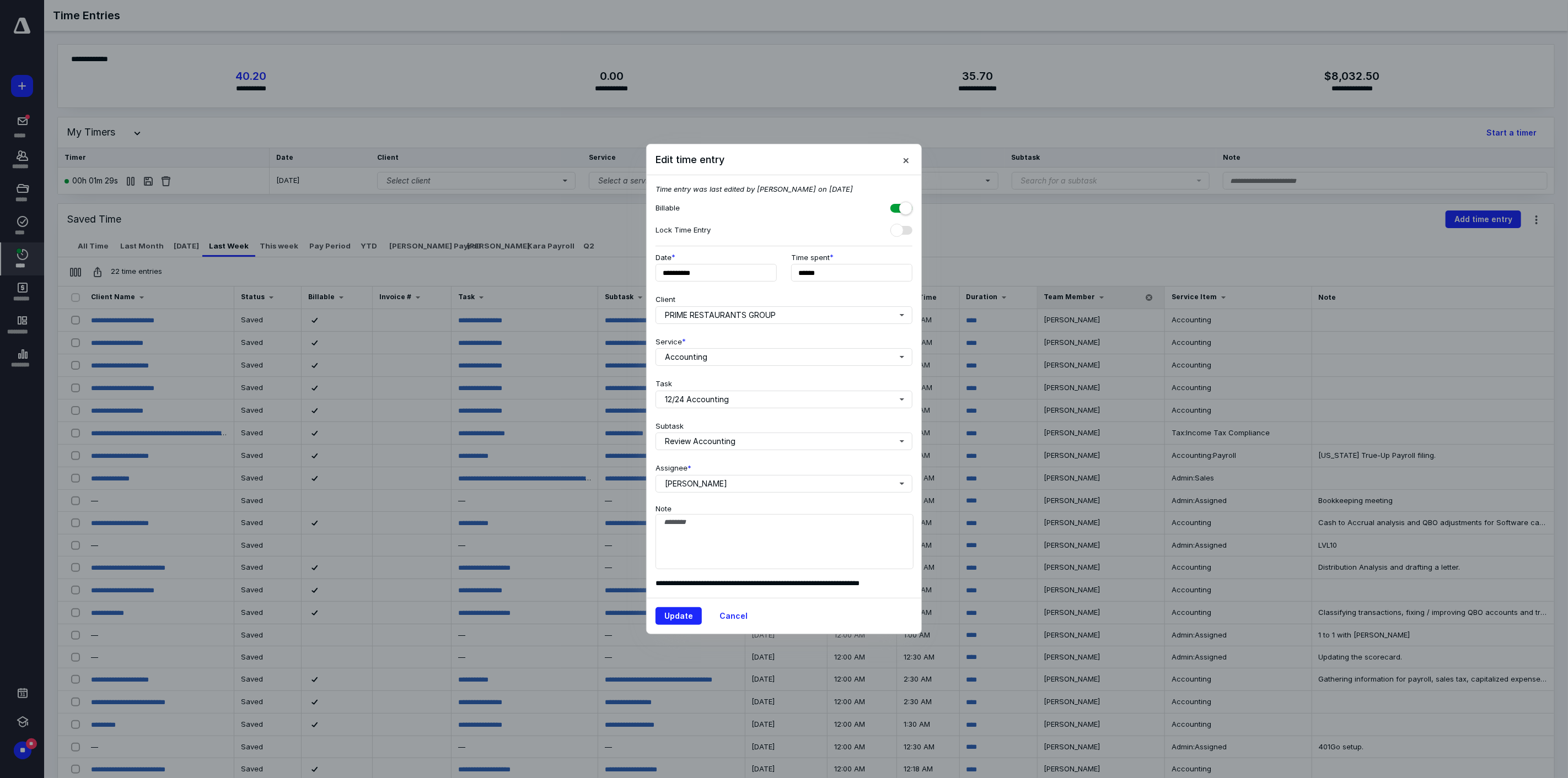 click on "Update Cancel" at bounding box center (784, 615) 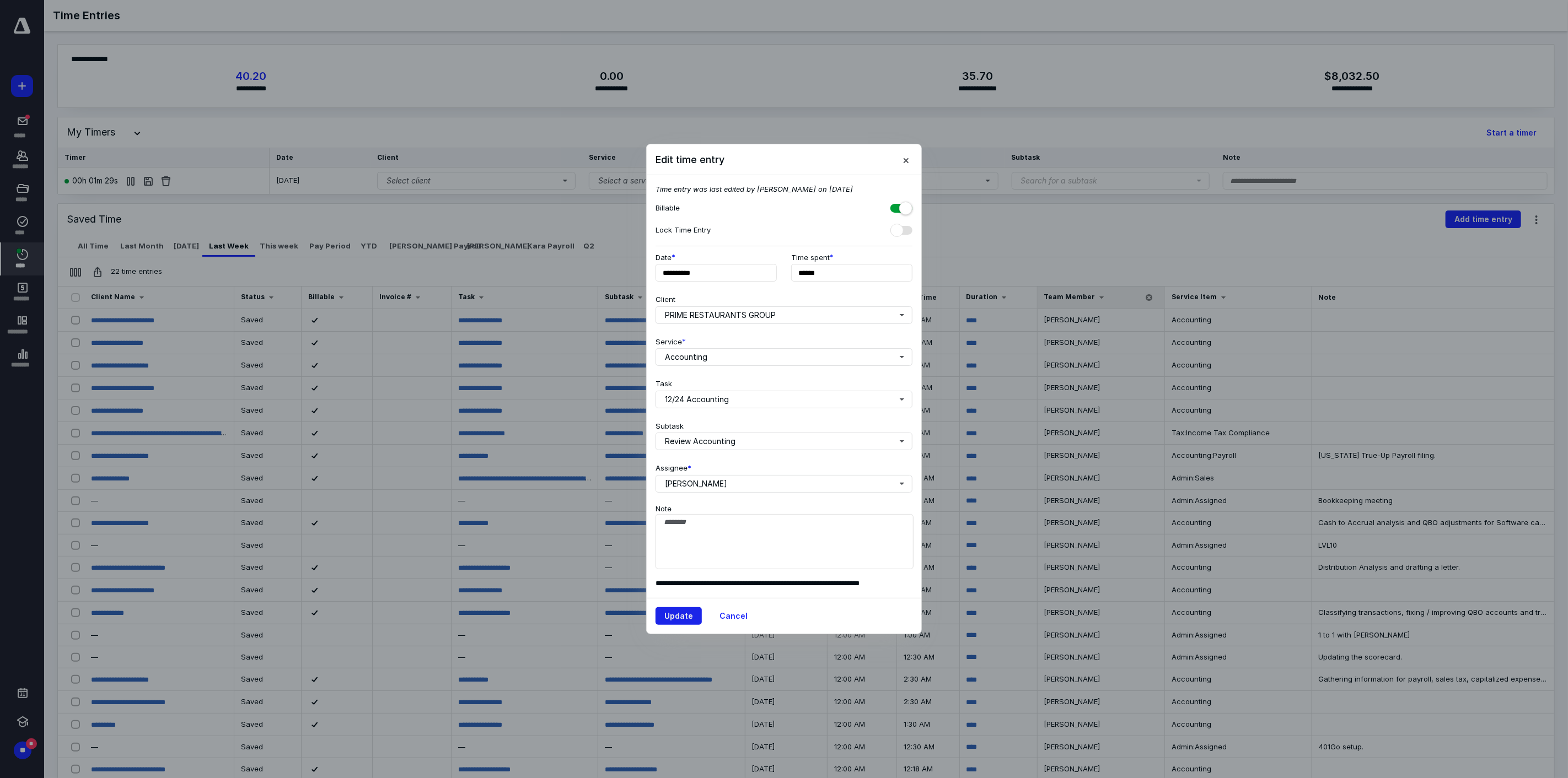 click on "Update" at bounding box center (679, 616) 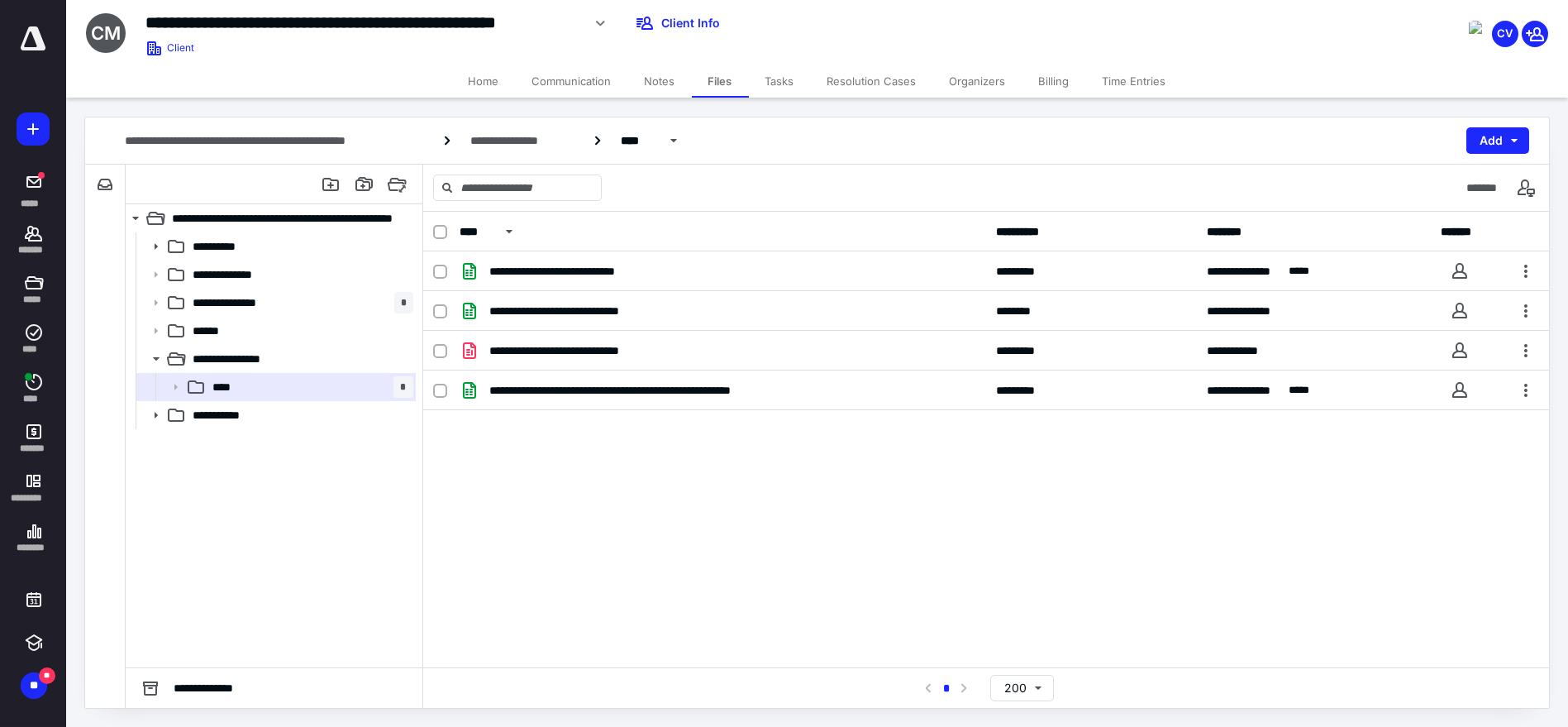 scroll, scrollTop: 0, scrollLeft: 0, axis: both 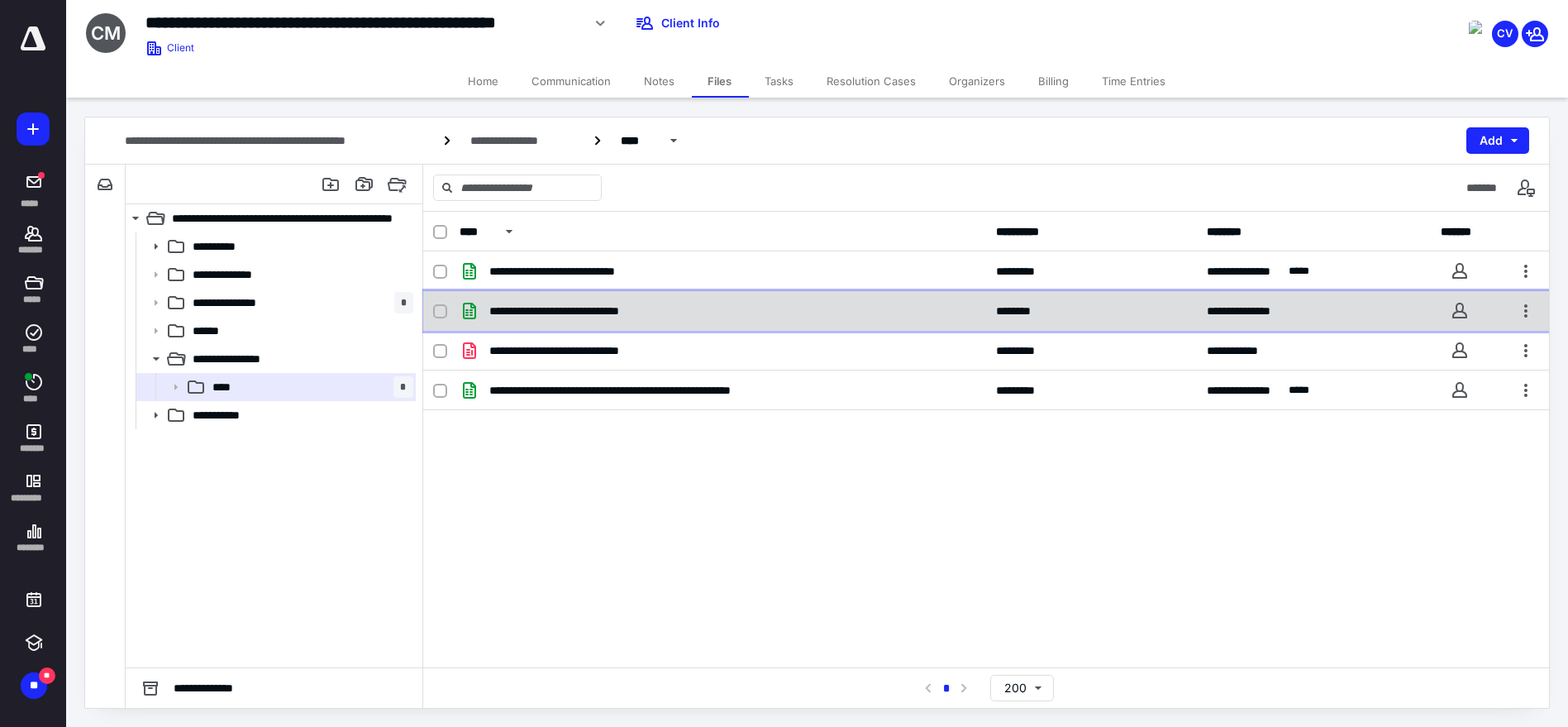 click on "**********" at bounding box center (722, 311) 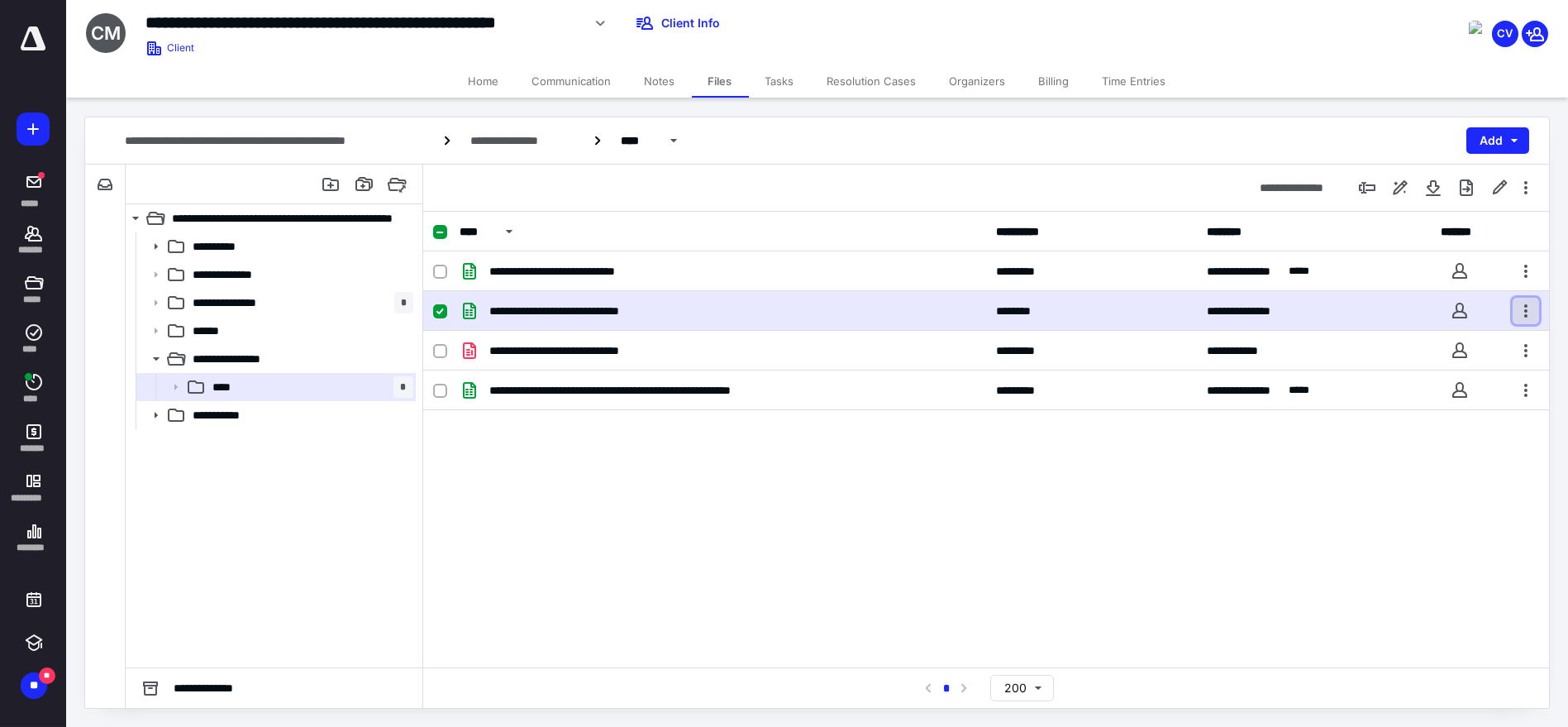 click at bounding box center [1526, 311] 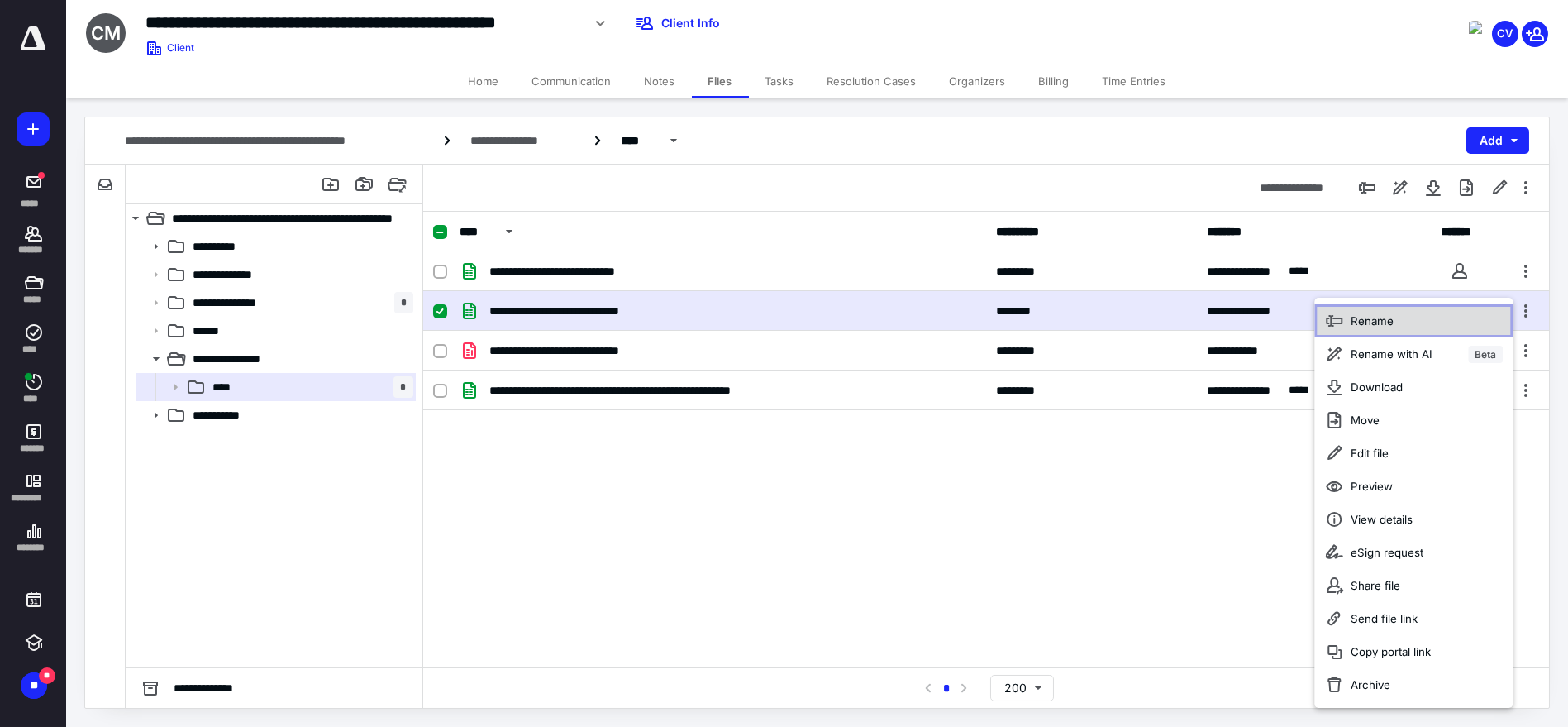 click on "Rename" at bounding box center [1413, 321] 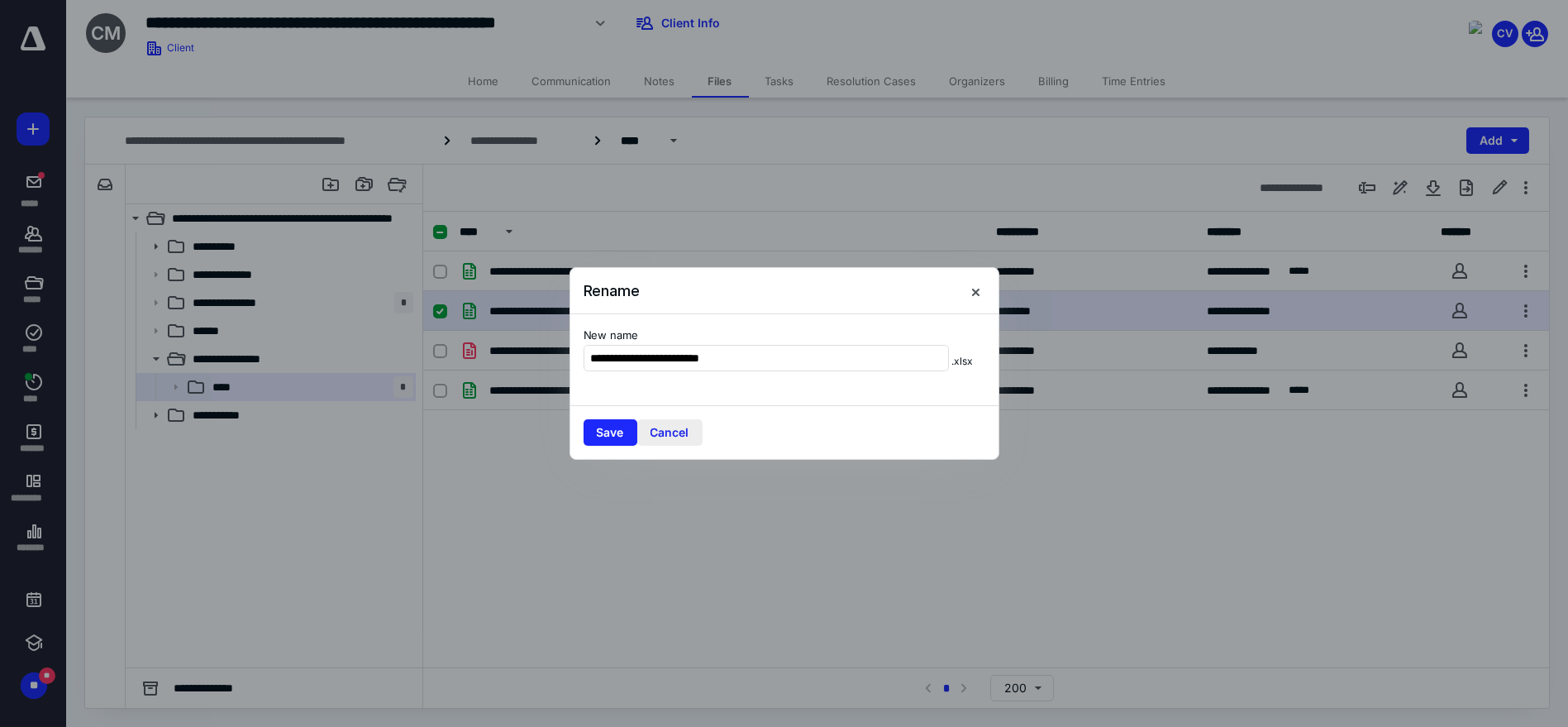 click on "Cancel" at bounding box center [670, 433] 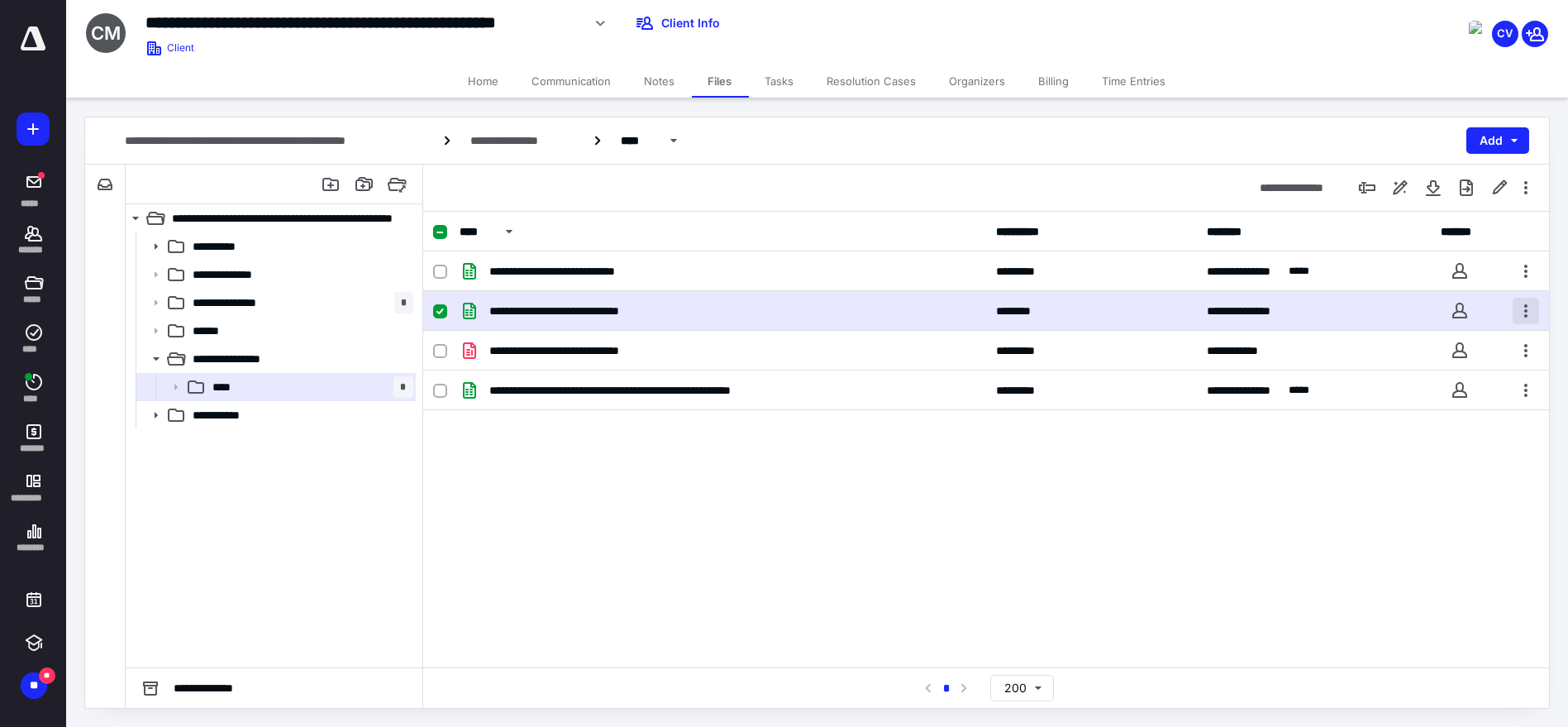 click at bounding box center [1526, 311] 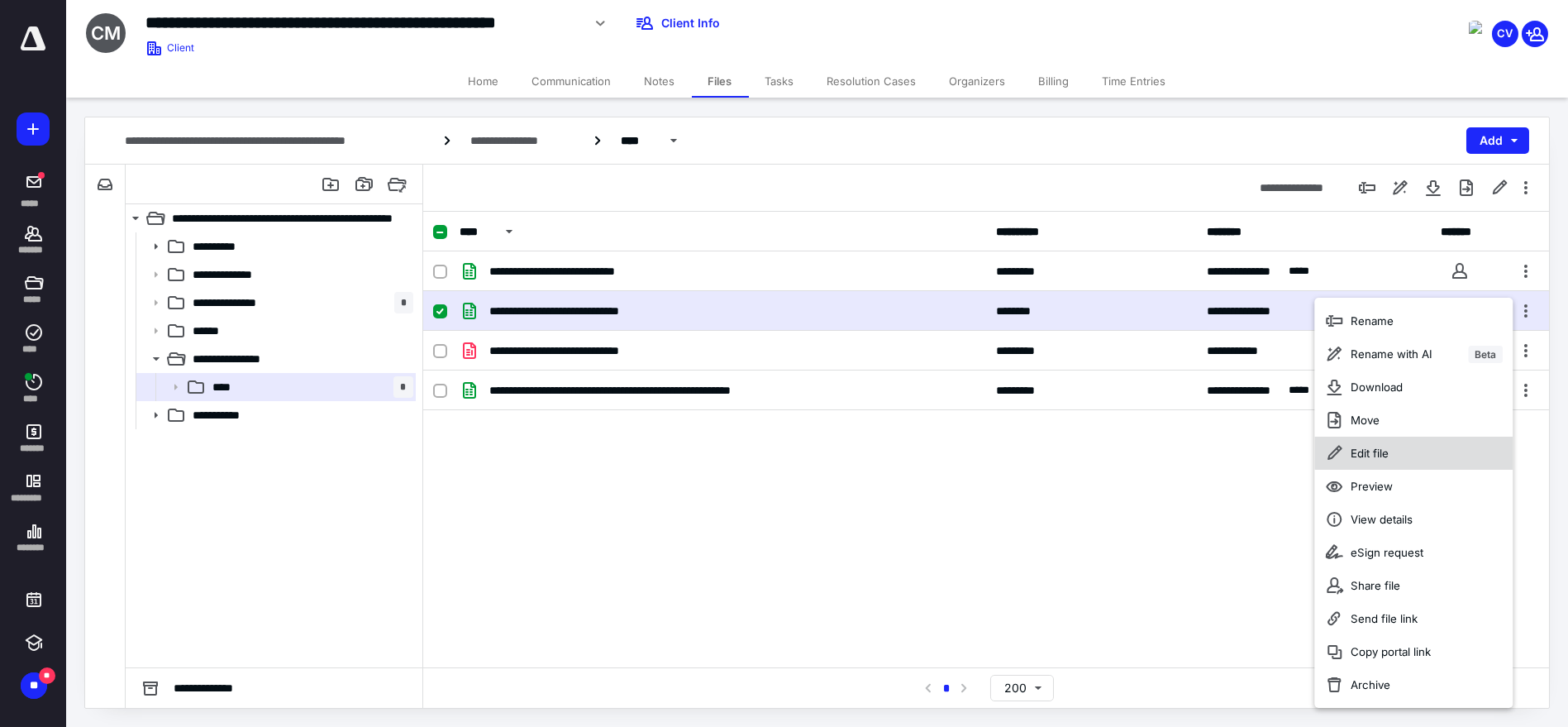 click on "Edit file" at bounding box center (1413, 453) 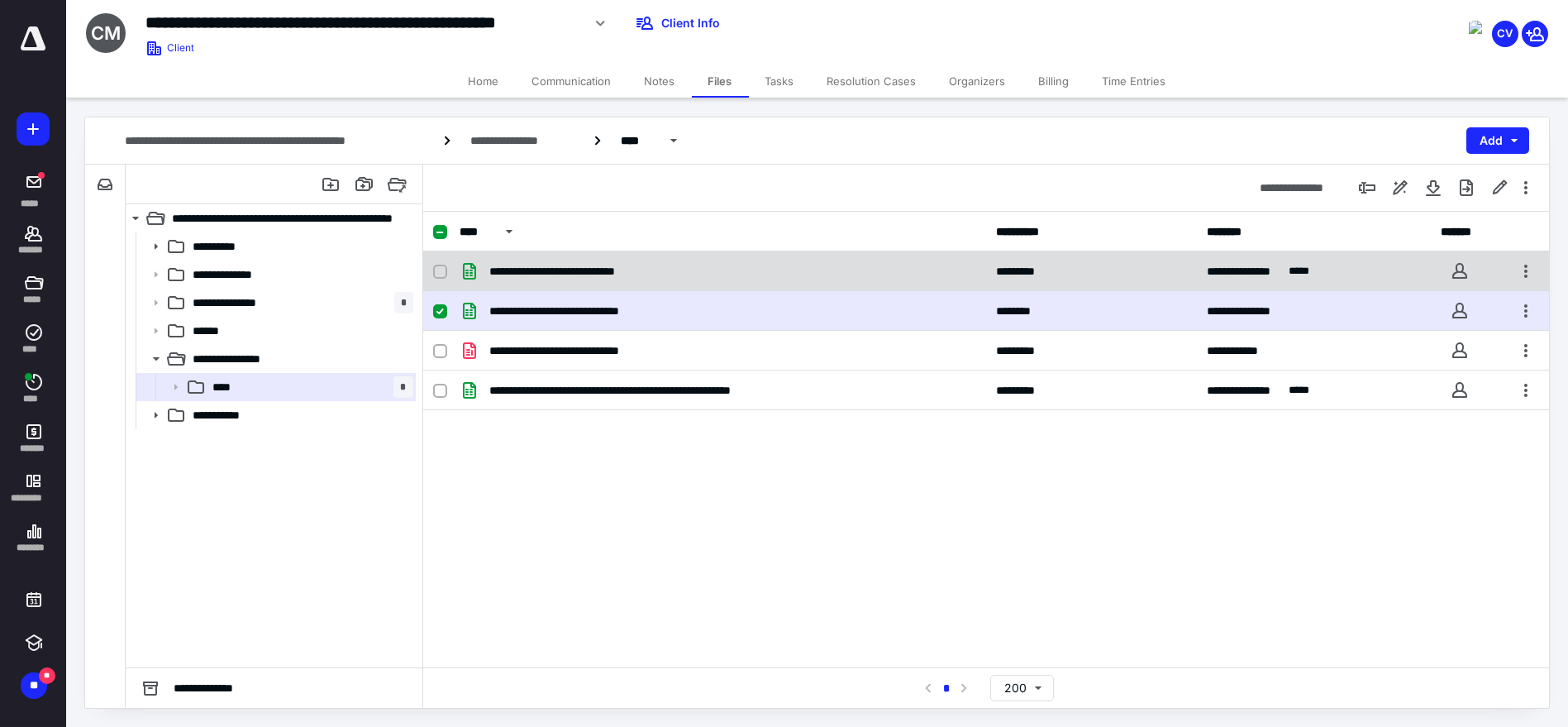 click on "**********" at bounding box center (574, 271) 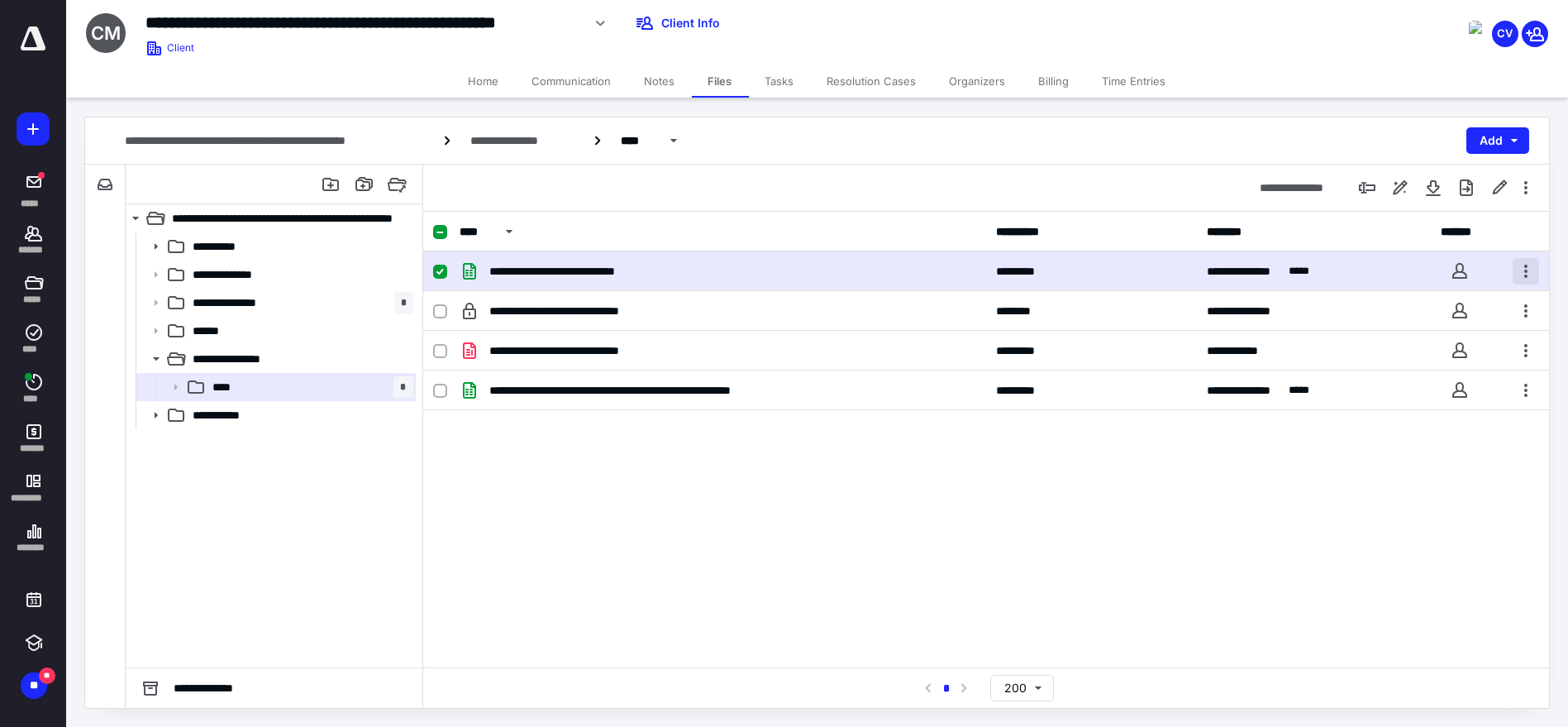click at bounding box center (1526, 271) 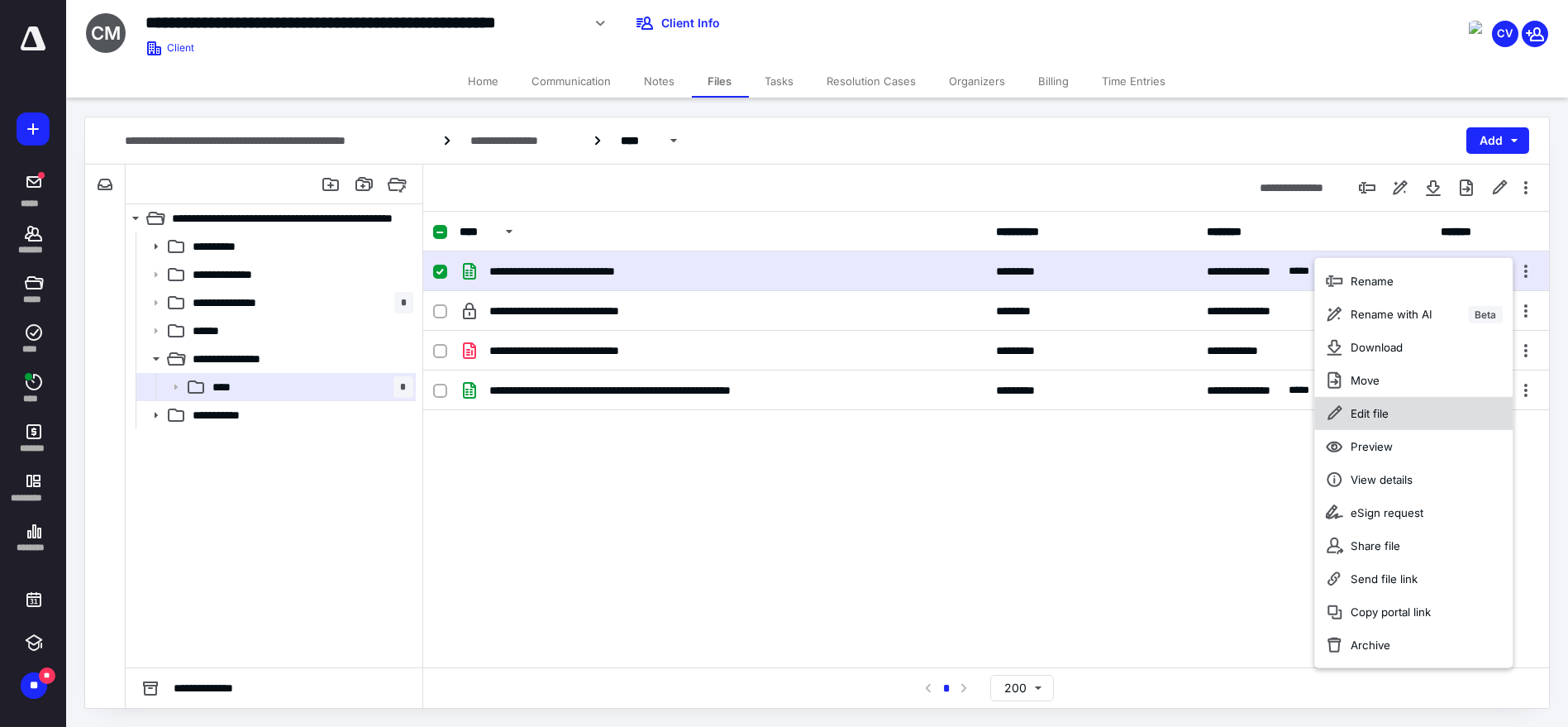click on "Edit file" at bounding box center (1413, 414) 